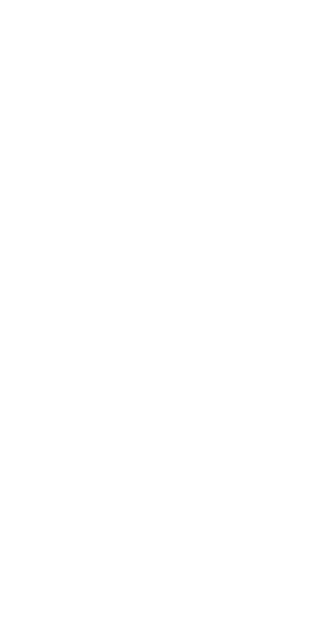 scroll, scrollTop: 0, scrollLeft: 0, axis: both 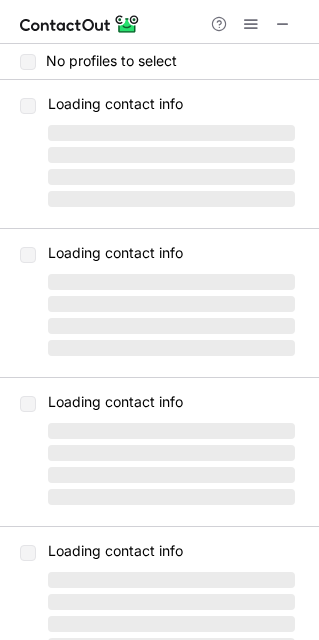click at bounding box center (251, 24) 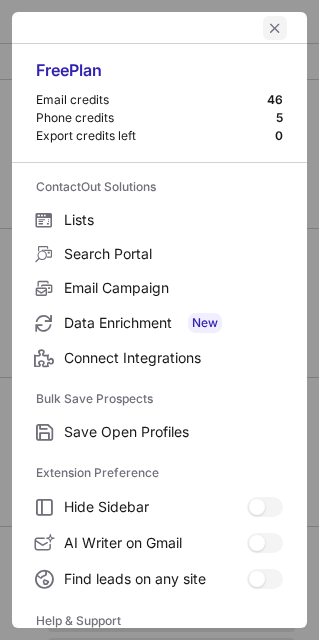 click at bounding box center (275, 28) 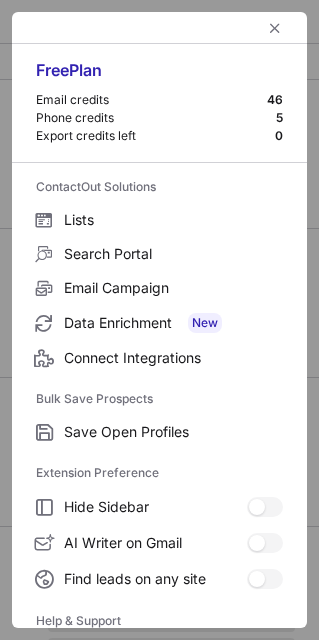 click at bounding box center (251, 24) 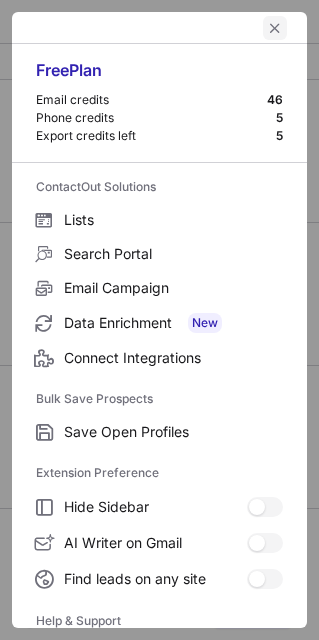 click at bounding box center (275, 28) 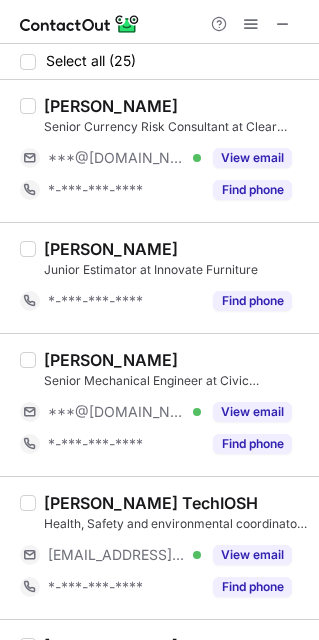click on "View email" at bounding box center (246, 158) 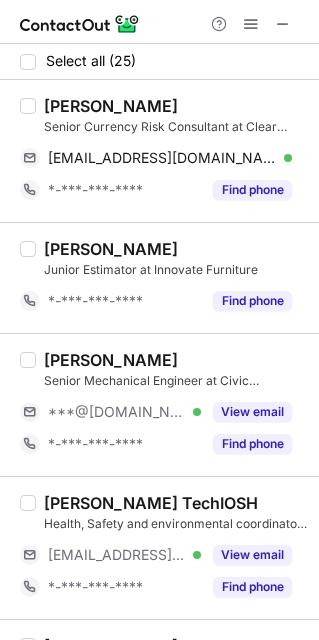 click on "[PERSON_NAME]" at bounding box center [111, 106] 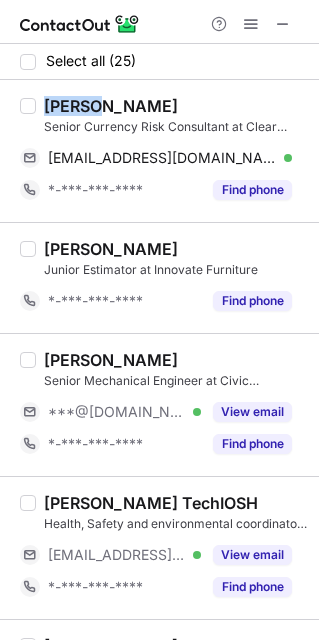 click on "[PERSON_NAME]" at bounding box center [111, 106] 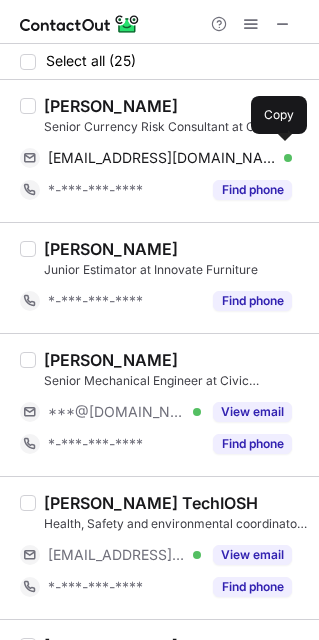click on "[EMAIL_ADDRESS][DOMAIN_NAME]" at bounding box center [162, 158] 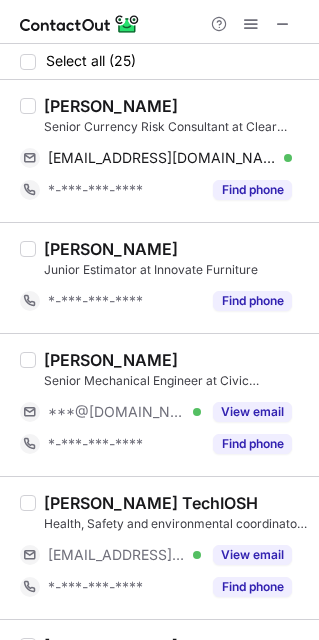 click on "View email" at bounding box center (252, 412) 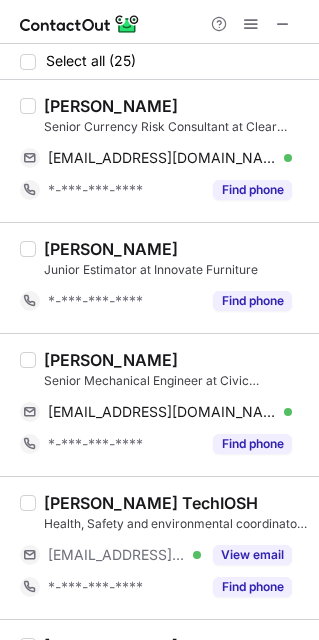 click on "[PERSON_NAME]" at bounding box center [111, 360] 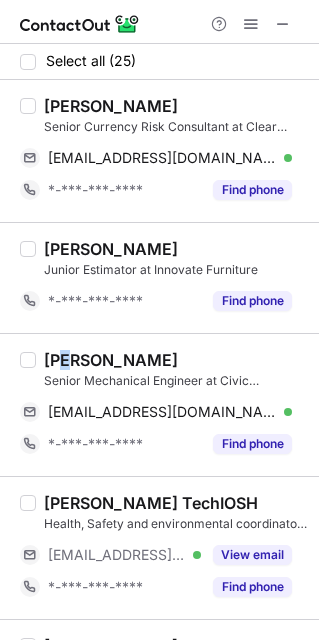 click on "[PERSON_NAME]" at bounding box center [111, 360] 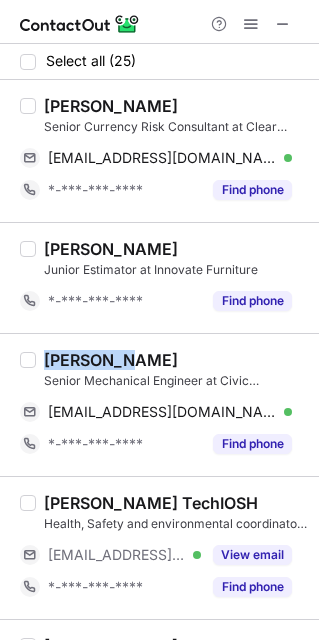click on "[PERSON_NAME]" at bounding box center [111, 360] 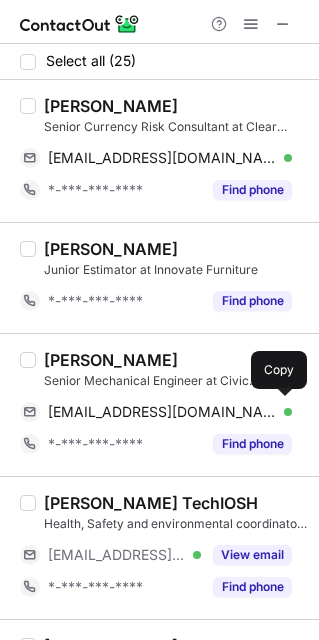 click on "[EMAIL_ADDRESS][DOMAIN_NAME]" at bounding box center (162, 412) 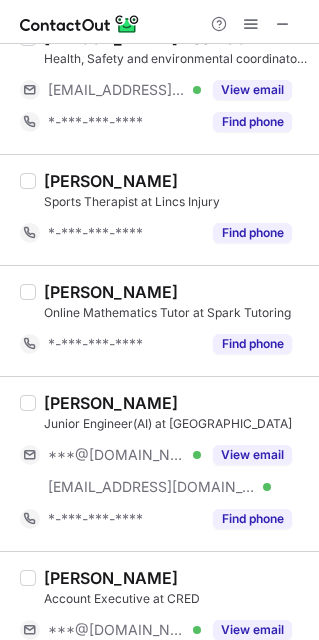 scroll, scrollTop: 499, scrollLeft: 0, axis: vertical 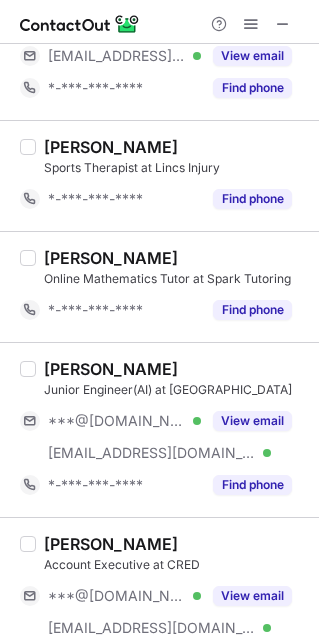 click on "View email" at bounding box center [246, 421] 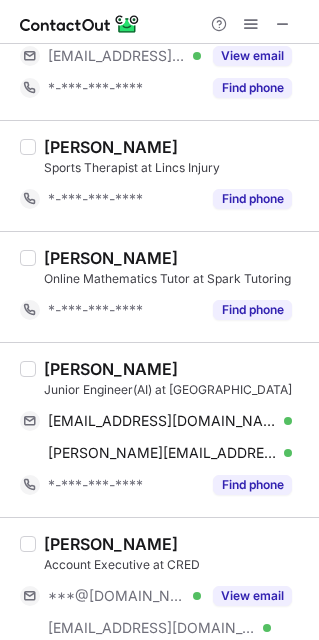 click on "[PERSON_NAME]" at bounding box center [111, 369] 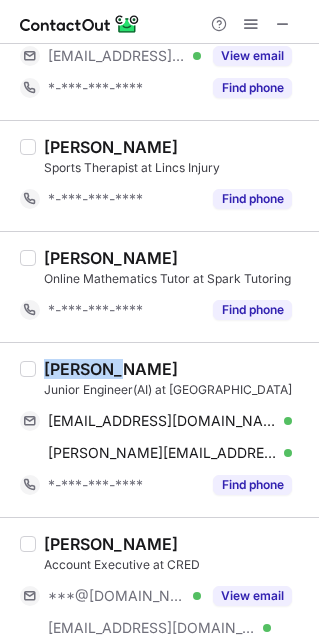 click on "[PERSON_NAME]" at bounding box center (111, 369) 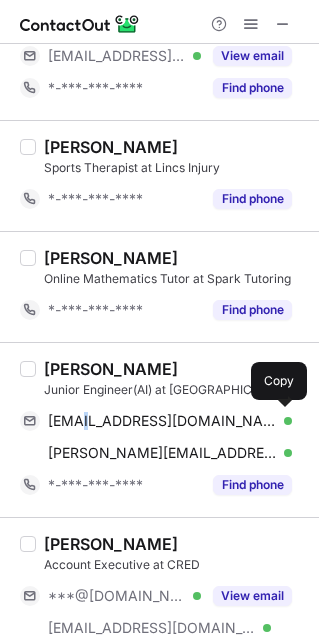 drag, startPoint x: 79, startPoint y: 420, endPoint x: 88, endPoint y: 425, distance: 10.29563 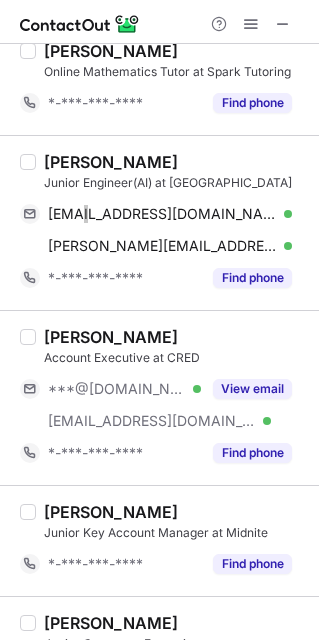 scroll, scrollTop: 750, scrollLeft: 0, axis: vertical 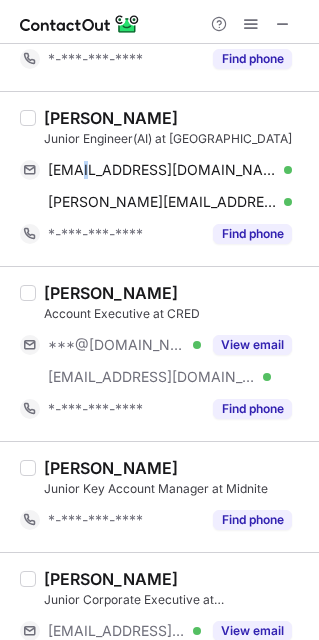 drag, startPoint x: 234, startPoint y: 344, endPoint x: 124, endPoint y: 401, distance: 123.89108 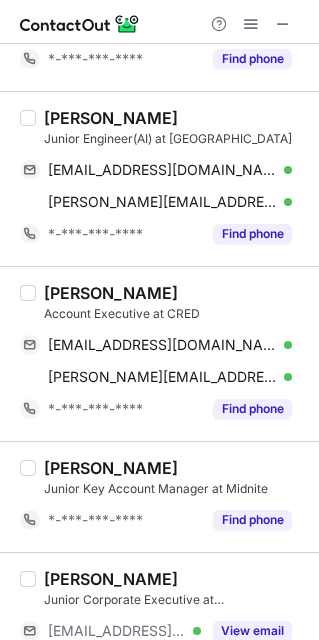 click on "[PERSON_NAME]" at bounding box center (111, 293) 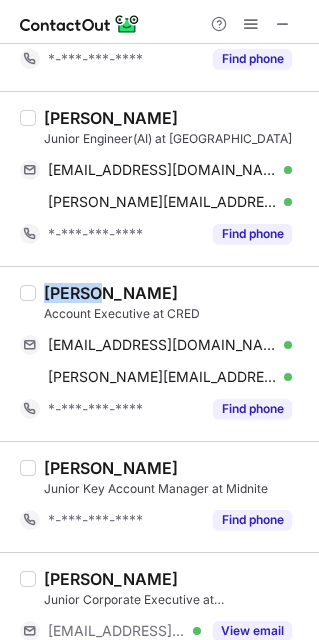 click on "[PERSON_NAME]" at bounding box center (111, 293) 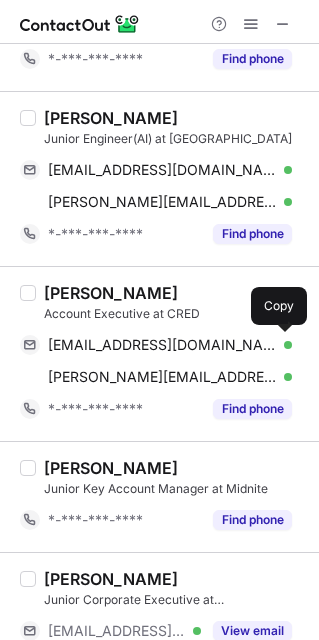 click on "[EMAIL_ADDRESS][DOMAIN_NAME]" at bounding box center (162, 345) 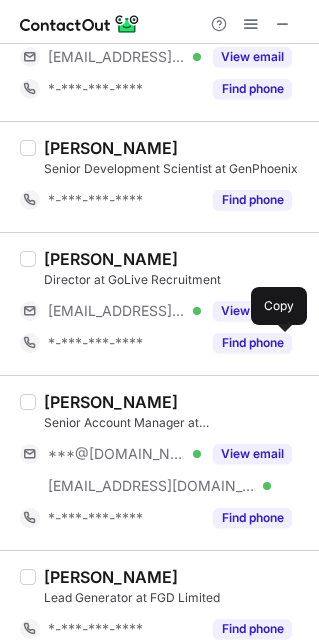 scroll, scrollTop: 1500, scrollLeft: 0, axis: vertical 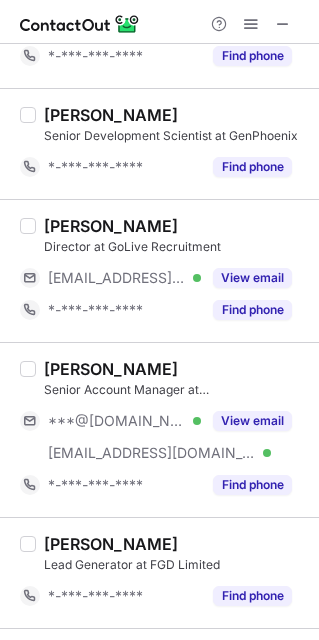 click on "View email" at bounding box center [252, 421] 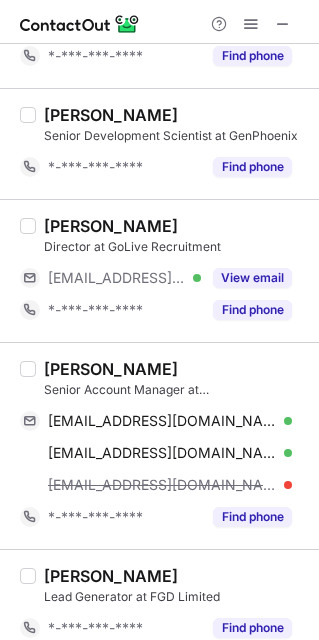 click on "[PERSON_NAME]" at bounding box center [111, 369] 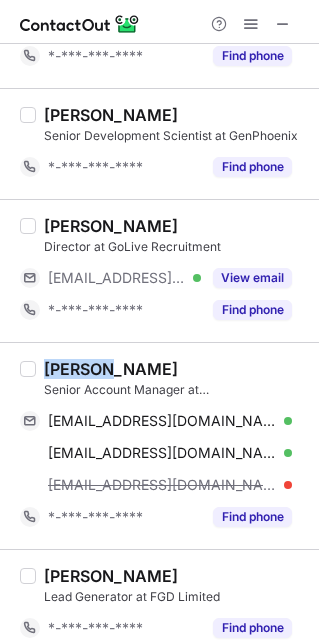 click on "[PERSON_NAME]" at bounding box center (111, 369) 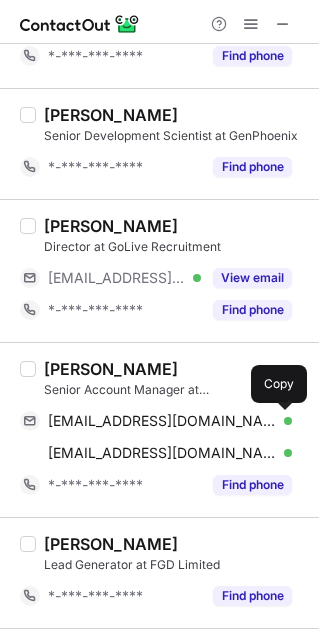 click on "[EMAIL_ADDRESS][DOMAIN_NAME]" at bounding box center (162, 421) 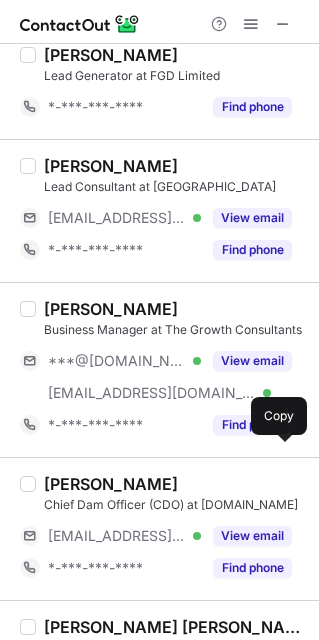scroll, scrollTop: 1999, scrollLeft: 0, axis: vertical 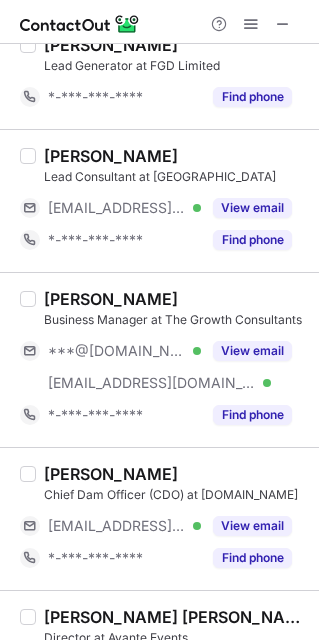 click on "View email" at bounding box center [246, 351] 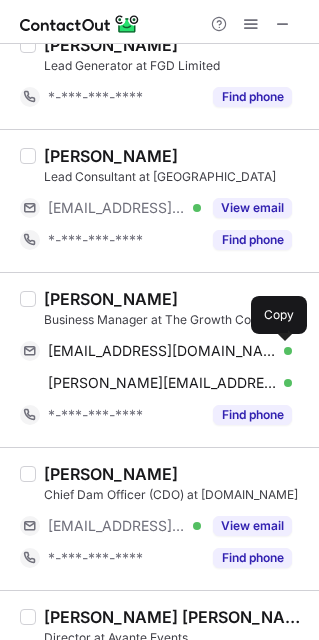 drag, startPoint x: 115, startPoint y: 354, endPoint x: 138, endPoint y: 347, distance: 24.04163 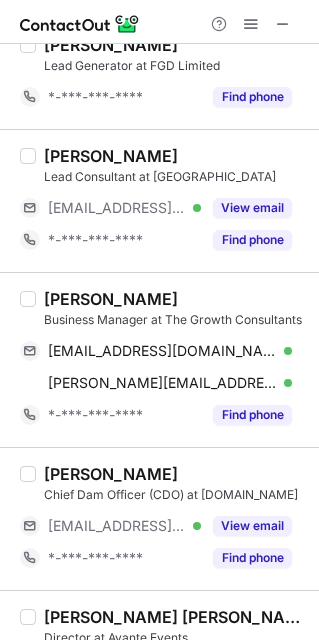 click on "[PERSON_NAME]" at bounding box center (111, 299) 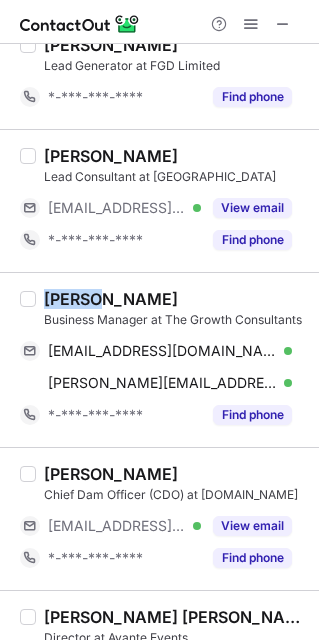 click on "[PERSON_NAME]" at bounding box center [111, 299] 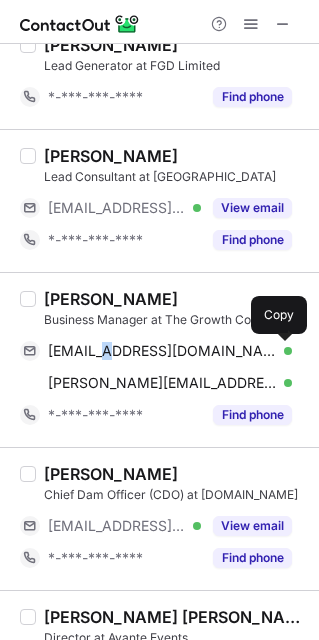 click on "[EMAIL_ADDRESS][DOMAIN_NAME]" at bounding box center [162, 351] 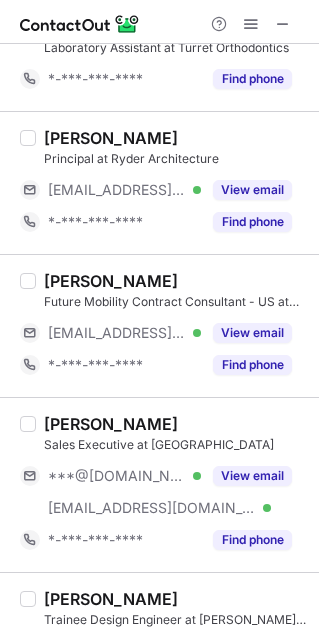 scroll, scrollTop: 2749, scrollLeft: 0, axis: vertical 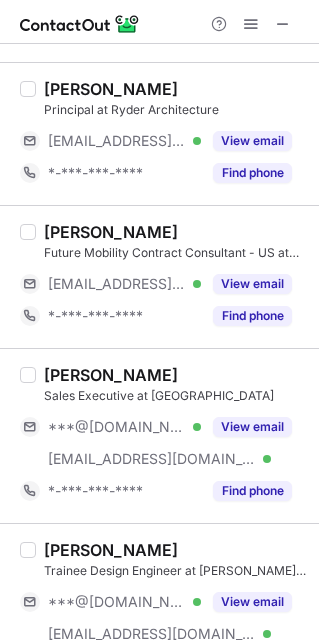 click on "View email" at bounding box center [246, 427] 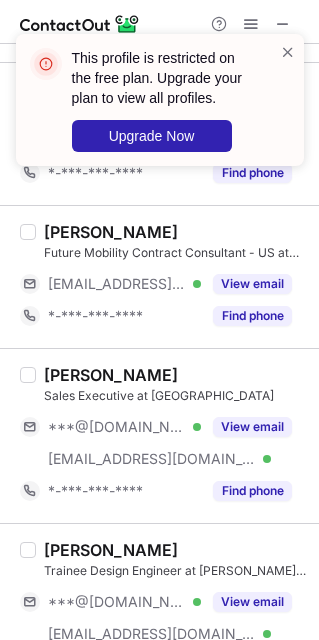 click on "View email" at bounding box center [246, 427] 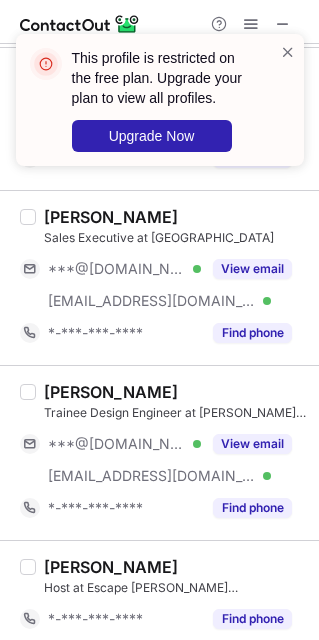 scroll, scrollTop: 2928, scrollLeft: 0, axis: vertical 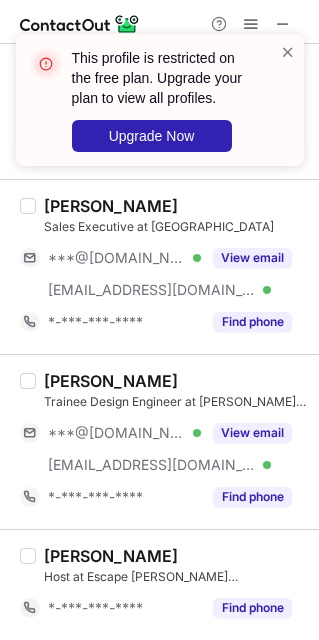 click on "View email" at bounding box center (252, 433) 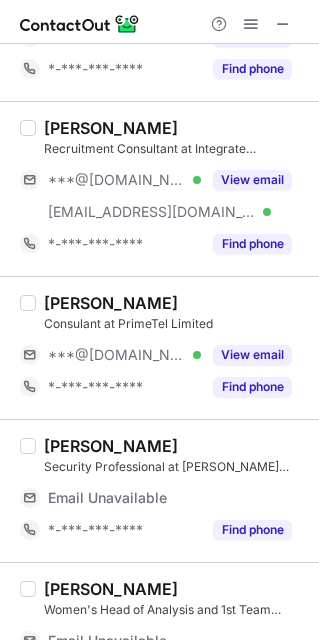 scroll, scrollTop: 0, scrollLeft: 0, axis: both 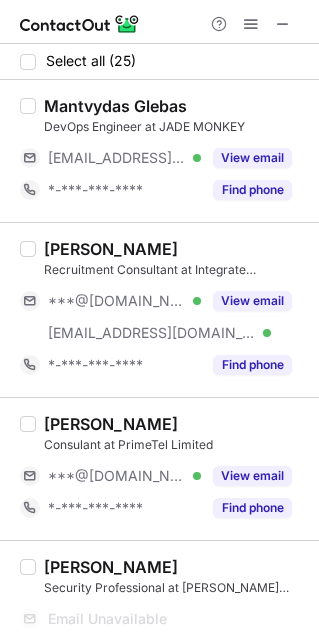 drag, startPoint x: 252, startPoint y: 296, endPoint x: 261, endPoint y: 303, distance: 11.401754 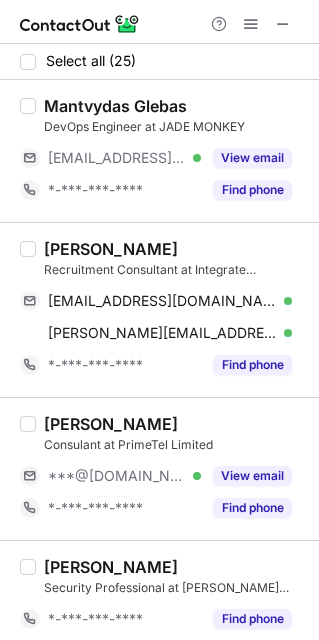 click on "[PERSON_NAME]" at bounding box center (111, 249) 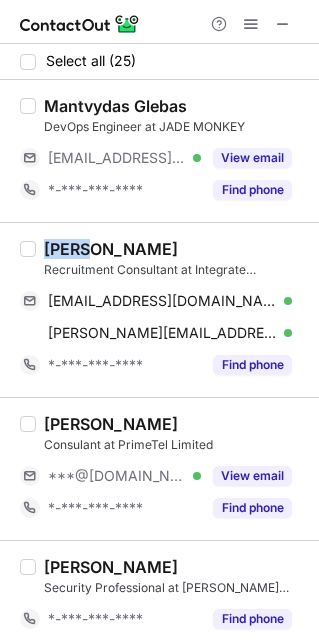 click on "[PERSON_NAME]" at bounding box center (111, 249) 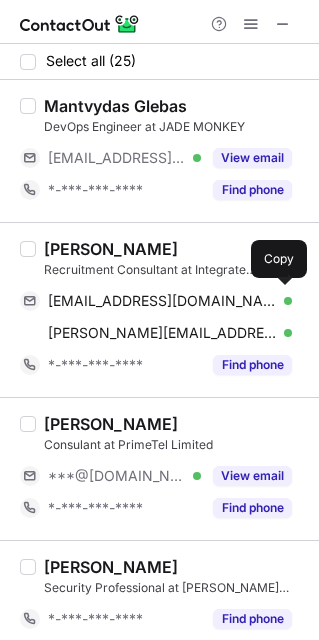 click on "[PERSON_NAME] Recruitment Consultant at Integrate Resources Group [EMAIL_ADDRESS][DOMAIN_NAME] Verified Send email Copy [EMAIL_ADDRESS][PERSON_NAME][DOMAIN_NAME] Verified Send email Copy *-***-***-**** Find phone" at bounding box center (171, 310) 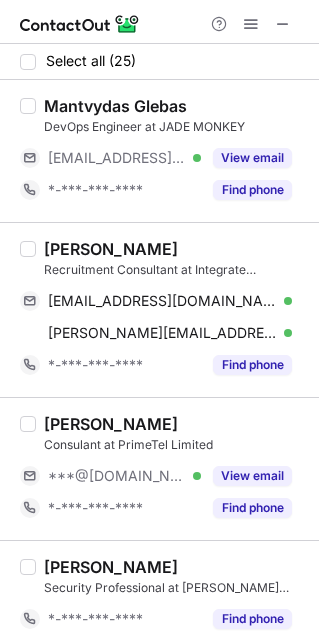 drag, startPoint x: 238, startPoint y: 477, endPoint x: 228, endPoint y: 471, distance: 11.661903 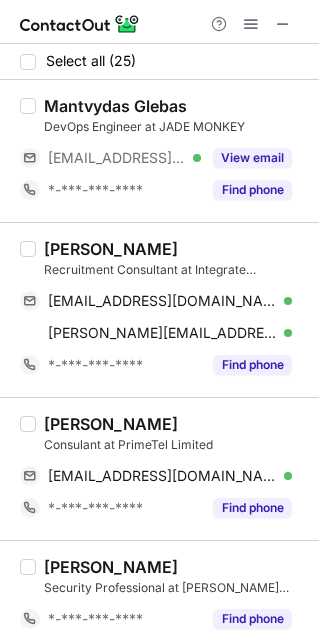 click on "[PERSON_NAME]" at bounding box center [111, 424] 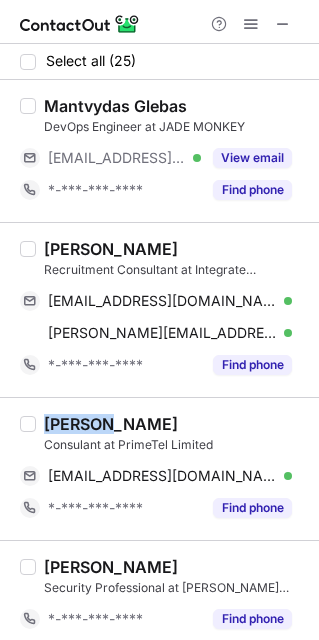 click on "[PERSON_NAME]" at bounding box center (111, 424) 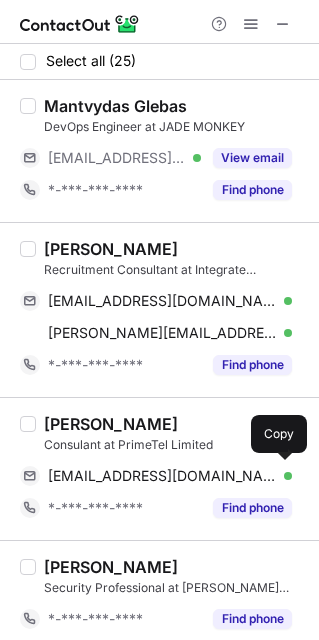 click on "[EMAIL_ADDRESS][DOMAIN_NAME] Verified Send email Copy" at bounding box center [156, 476] 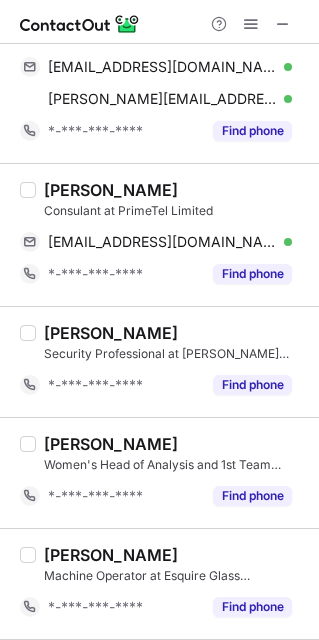 scroll, scrollTop: 250, scrollLeft: 0, axis: vertical 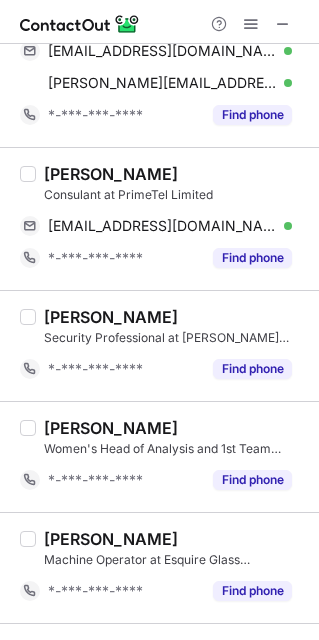 click on "Find phone" at bounding box center [252, 369] 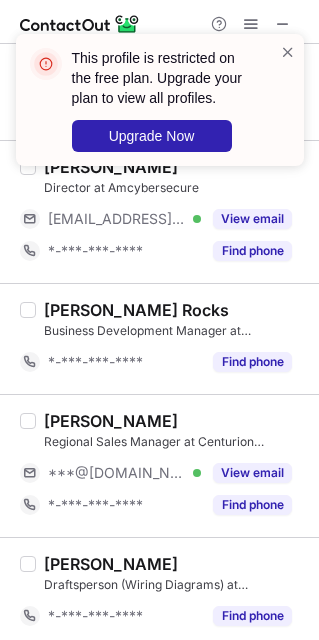 scroll, scrollTop: 750, scrollLeft: 0, axis: vertical 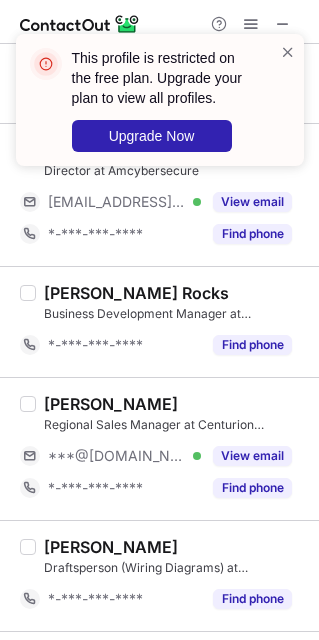click on "View email" at bounding box center [246, 456] 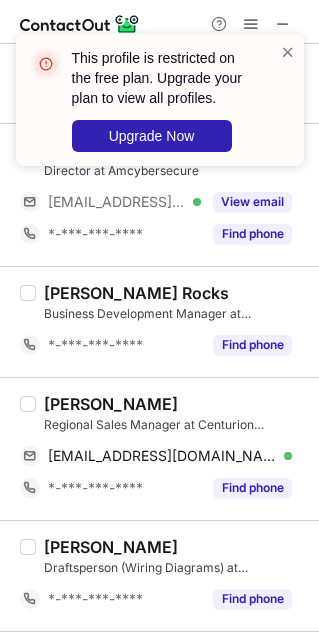 click on "[PERSON_NAME]" at bounding box center [111, 404] 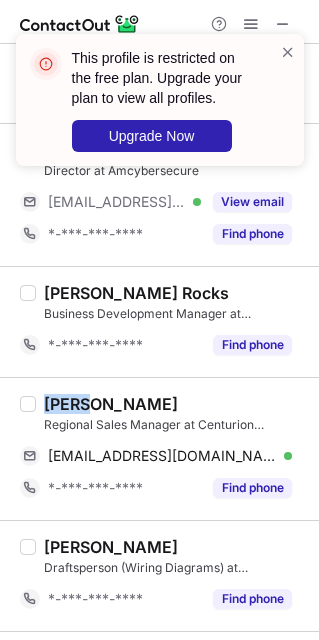 click on "[PERSON_NAME]" at bounding box center [111, 404] 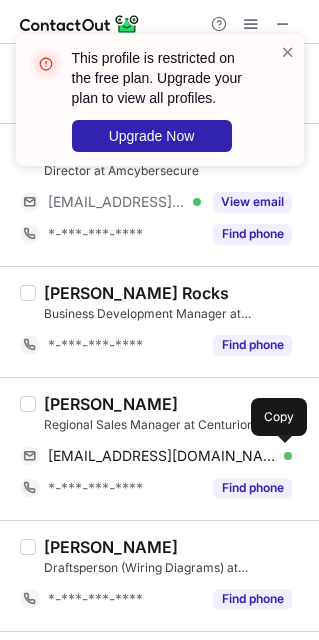 click on "[EMAIL_ADDRESS][DOMAIN_NAME]" at bounding box center [162, 456] 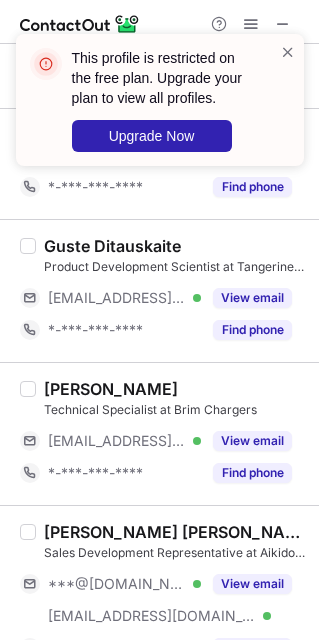 scroll, scrollTop: 1249, scrollLeft: 0, axis: vertical 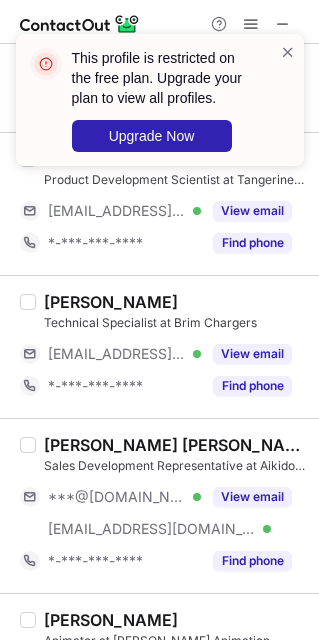 drag, startPoint x: 244, startPoint y: 497, endPoint x: 148, endPoint y: 477, distance: 98.0612 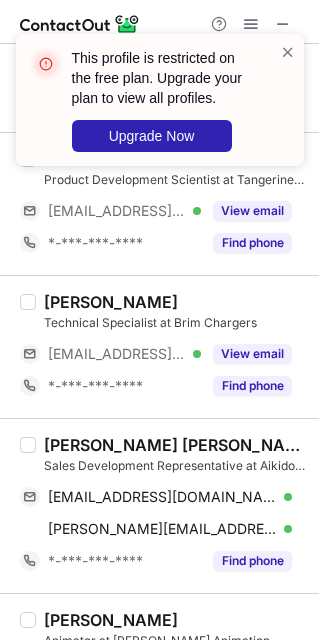click on "[PERSON_NAME] [PERSON_NAME]" at bounding box center (175, 445) 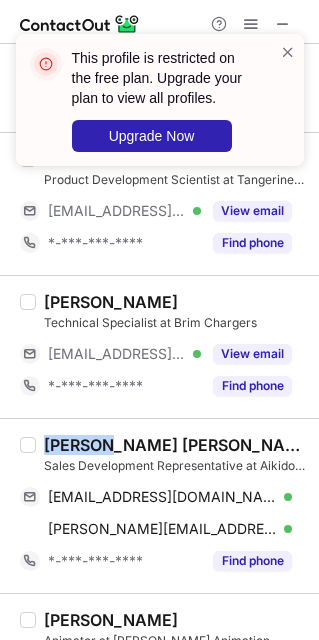 click on "[PERSON_NAME] [PERSON_NAME]" at bounding box center [175, 445] 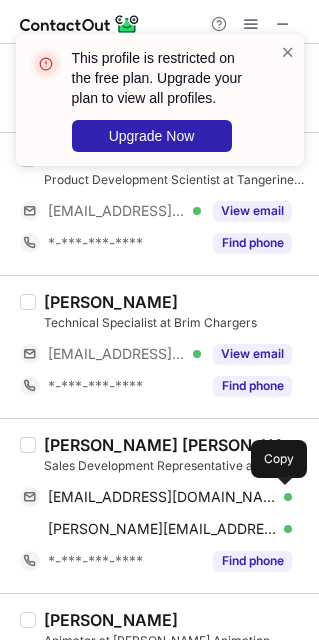 click on "[EMAIL_ADDRESS][DOMAIN_NAME]" at bounding box center [162, 497] 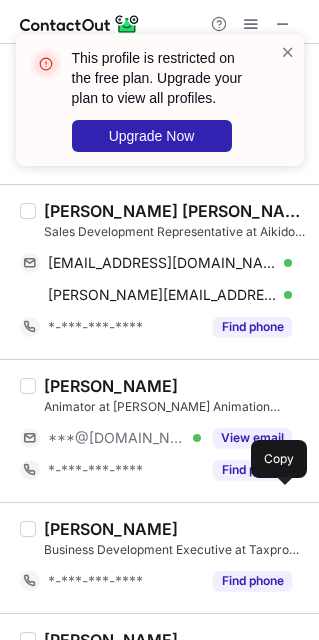 scroll, scrollTop: 1500, scrollLeft: 0, axis: vertical 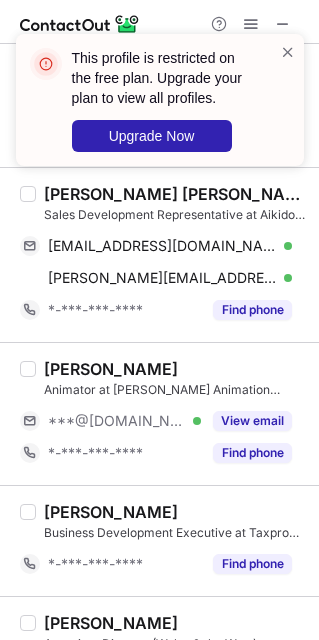 click on "Find phone" at bounding box center [246, 453] 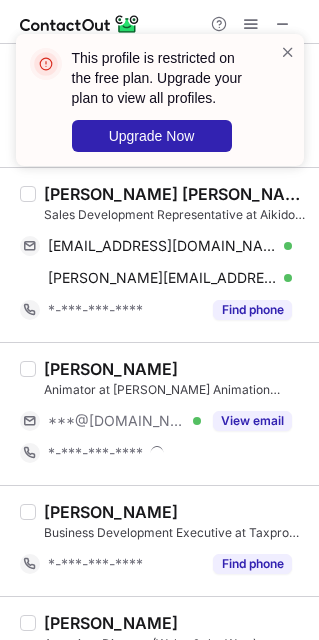 click on "View email" at bounding box center (252, 421) 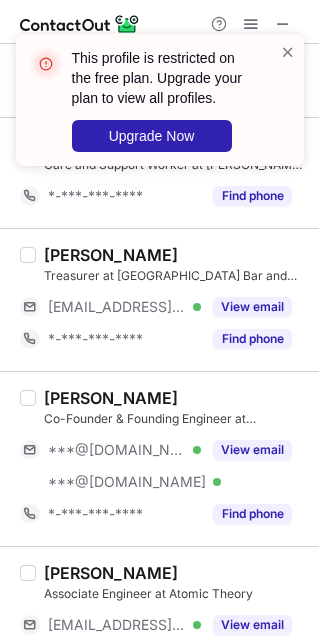scroll, scrollTop: 2250, scrollLeft: 0, axis: vertical 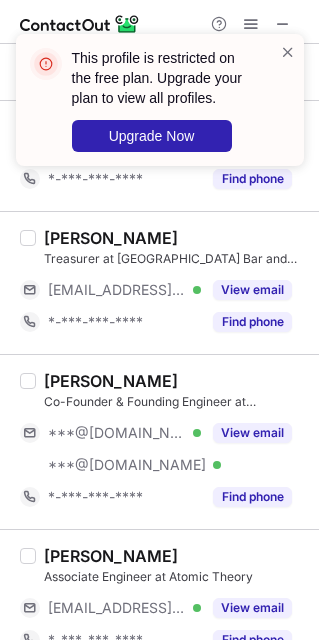 click on "View email" at bounding box center (252, 433) 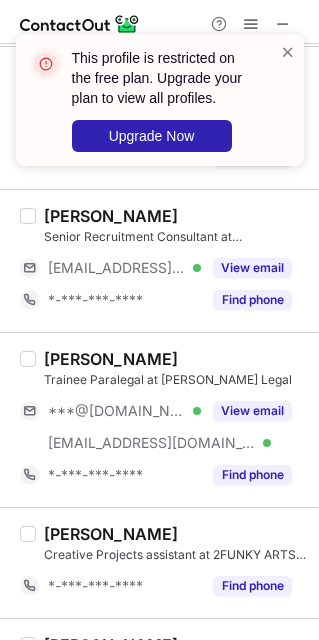 scroll, scrollTop: 2749, scrollLeft: 0, axis: vertical 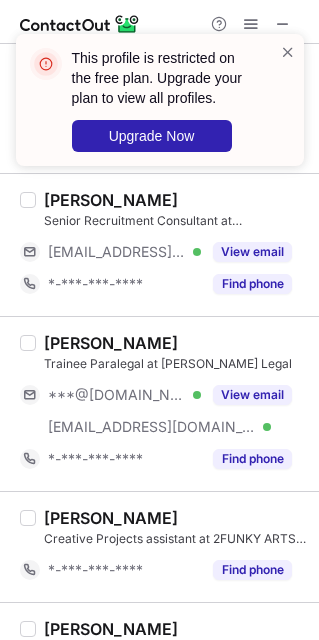 drag, startPoint x: 252, startPoint y: 417, endPoint x: 232, endPoint y: 420, distance: 20.22375 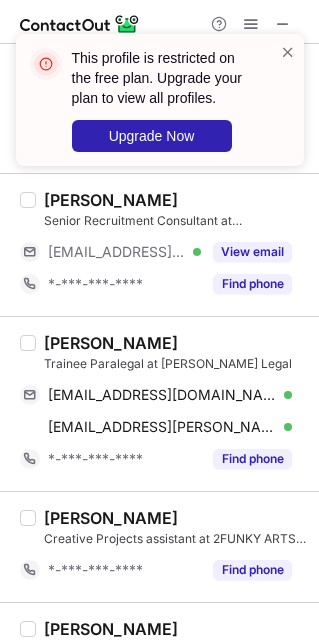 click on "[PERSON_NAME]" at bounding box center [111, 343] 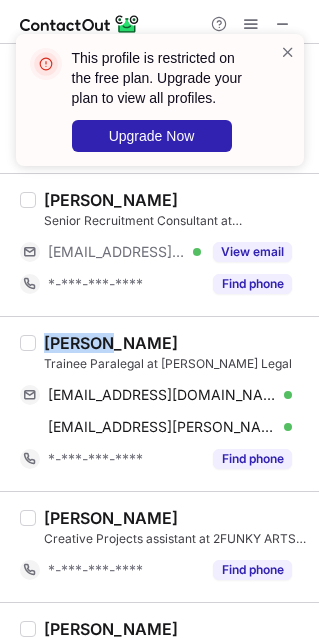 click on "[PERSON_NAME]" at bounding box center (111, 343) 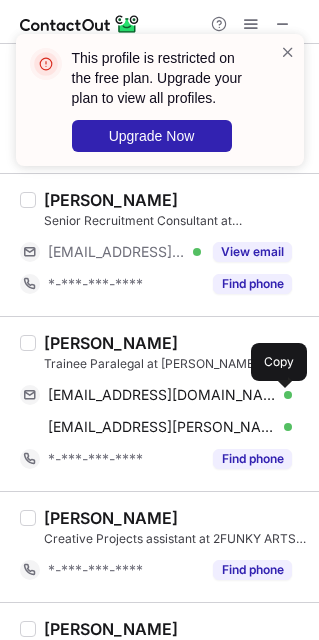 click on "[EMAIL_ADDRESS][DOMAIN_NAME]" at bounding box center (162, 395) 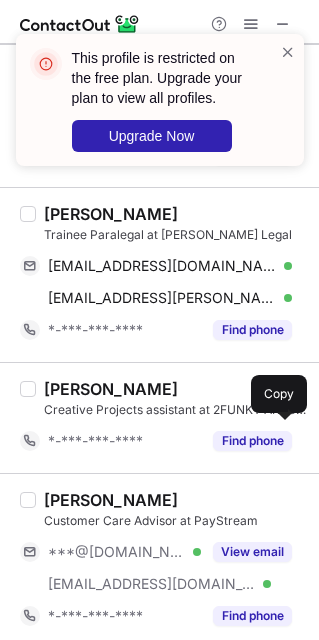 scroll, scrollTop: 2895, scrollLeft: 0, axis: vertical 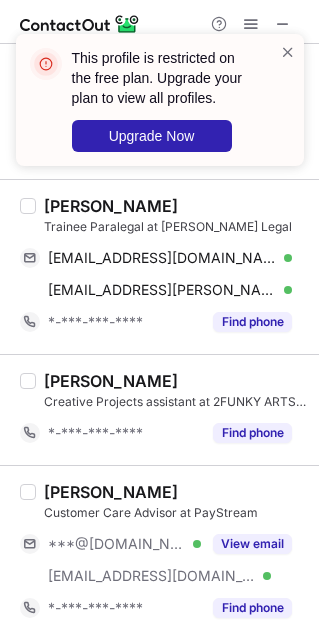 drag, startPoint x: 264, startPoint y: 546, endPoint x: 220, endPoint y: 537, distance: 44.911022 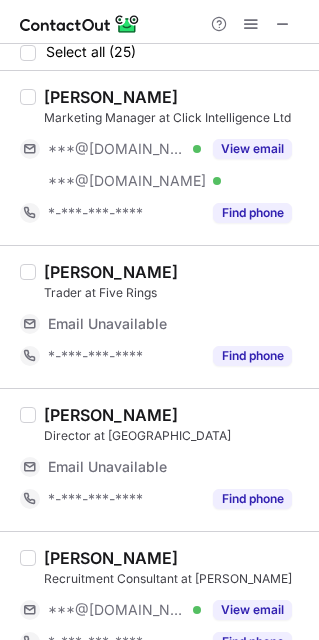 scroll, scrollTop: 0, scrollLeft: 0, axis: both 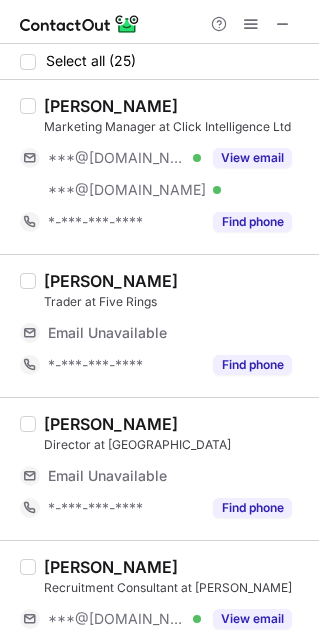 click on "View email" at bounding box center [252, 158] 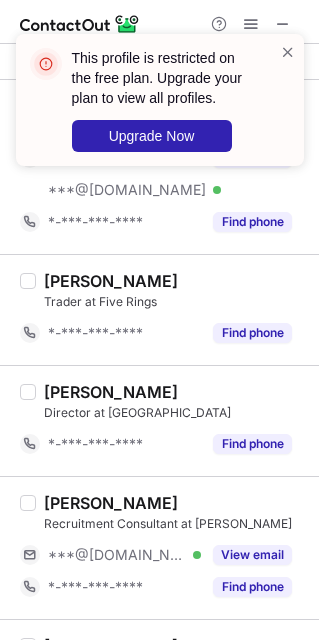 click on "View email" at bounding box center [252, 555] 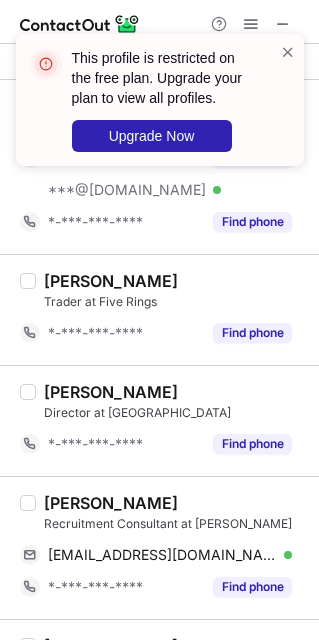 click on "[PERSON_NAME]" at bounding box center [111, 503] 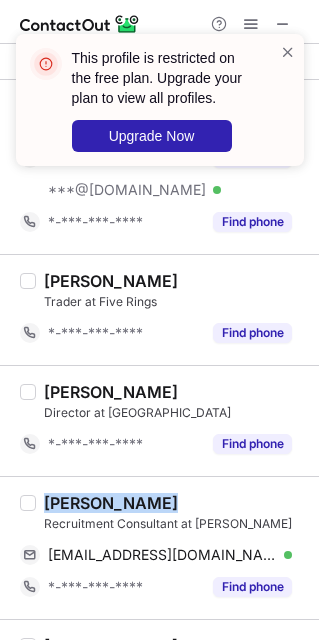 click on "[PERSON_NAME]" at bounding box center (111, 503) 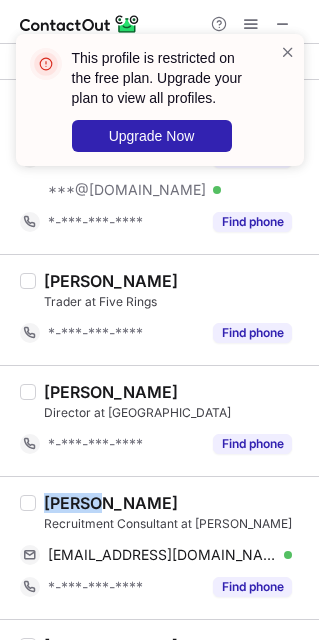 click on "[PERSON_NAME]" at bounding box center [111, 503] 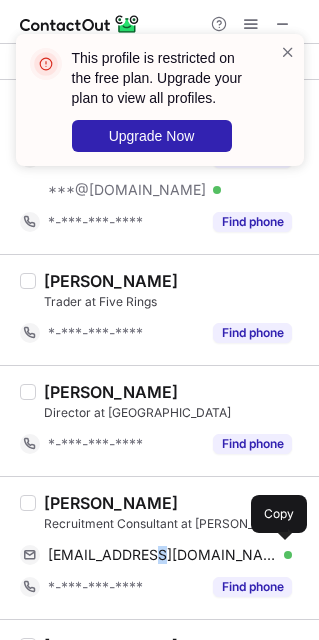 drag, startPoint x: 133, startPoint y: 567, endPoint x: 147, endPoint y: 566, distance: 14.035668 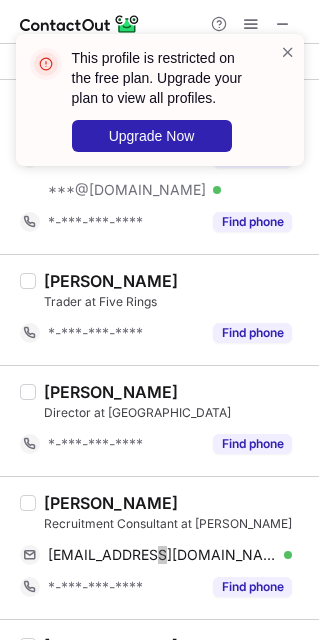 scroll, scrollTop: 499, scrollLeft: 0, axis: vertical 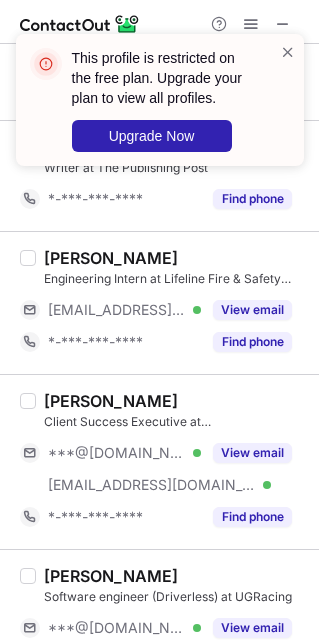 click on "View email" at bounding box center [246, 453] 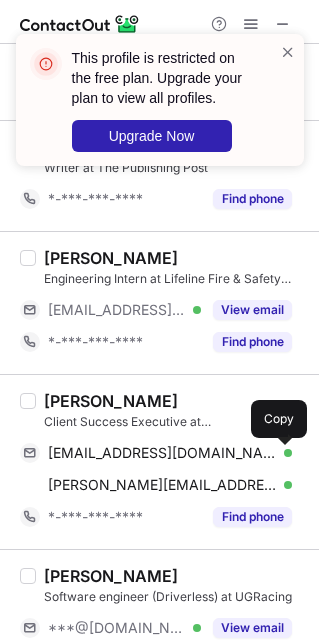 click on "[PERSON_NAME]" at bounding box center (111, 401) 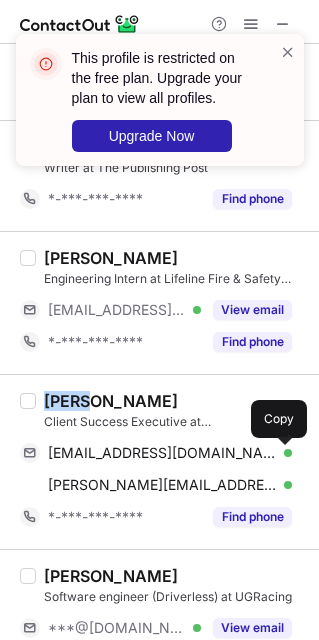 click on "[PERSON_NAME]" at bounding box center (111, 401) 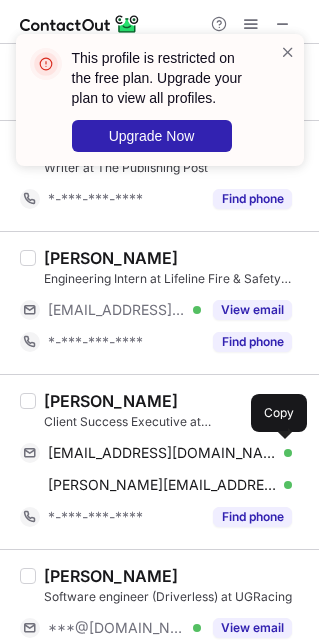 click on "[EMAIL_ADDRESS][DOMAIN_NAME]" at bounding box center [162, 453] 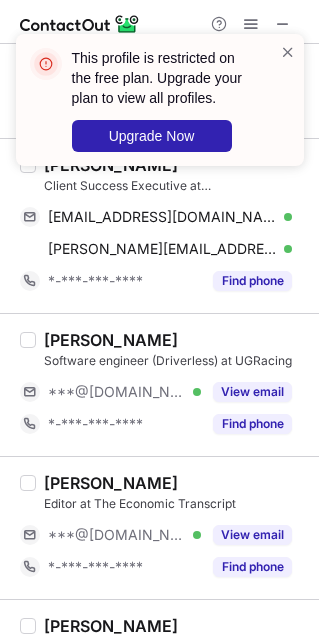 scroll, scrollTop: 750, scrollLeft: 0, axis: vertical 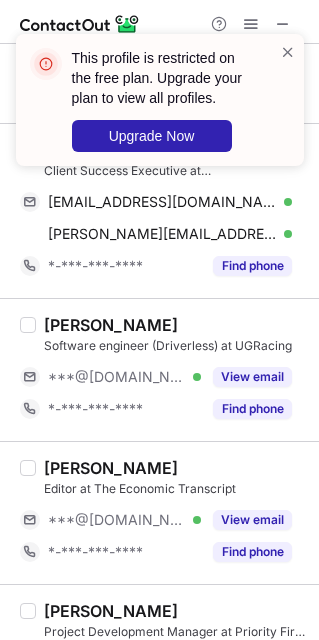 drag, startPoint x: 241, startPoint y: 372, endPoint x: 208, endPoint y: 386, distance: 35.846897 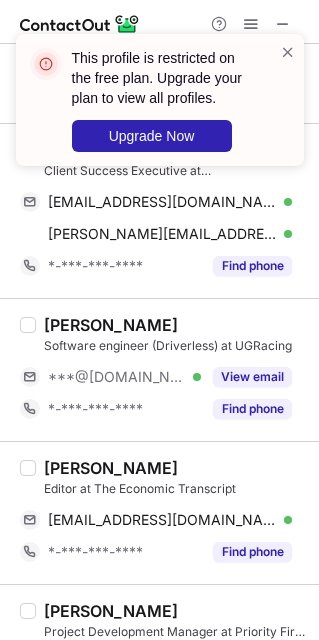 click on "Editor at The Economic Transcript" at bounding box center (175, 489) 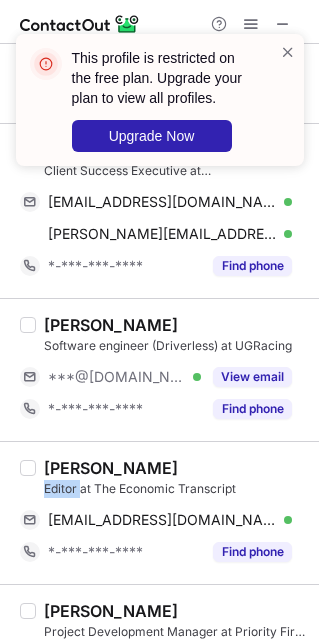 click on "Editor at The Economic Transcript" at bounding box center (175, 489) 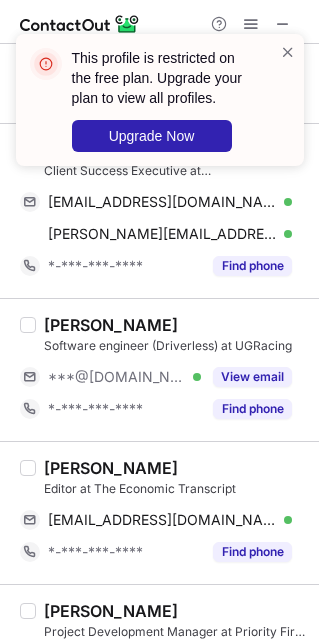 click on "[PERSON_NAME] Editor at The Economic Transcript [EMAIL_ADDRESS][DOMAIN_NAME] Verified Send email Copy *-***-***-**** Find phone" at bounding box center [159, 512] 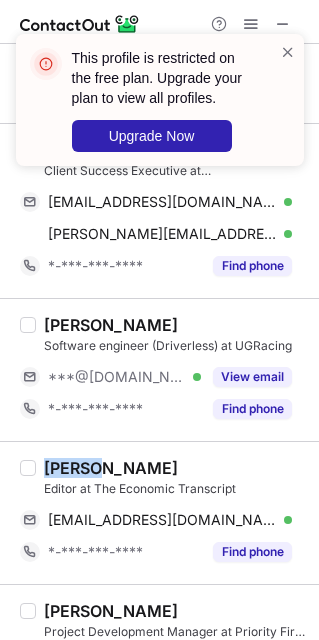 click on "[PERSON_NAME]" at bounding box center (111, 468) 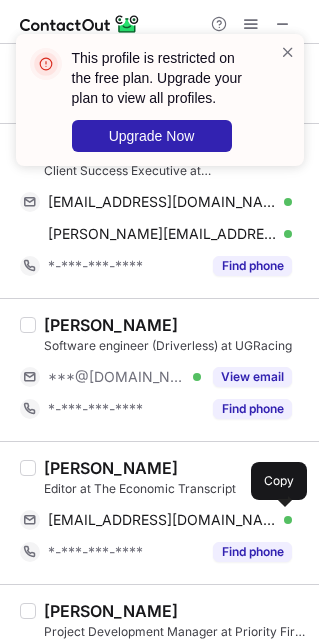 click on "[EMAIL_ADDRESS][DOMAIN_NAME]" at bounding box center (162, 520) 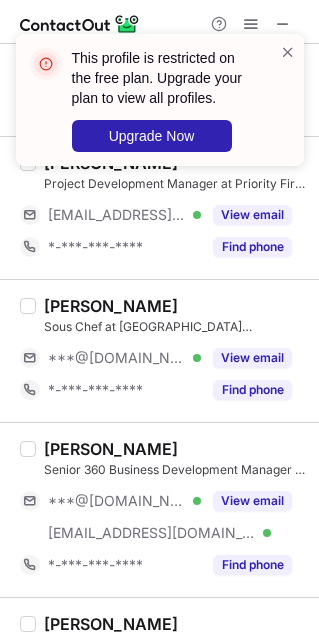 scroll, scrollTop: 1249, scrollLeft: 0, axis: vertical 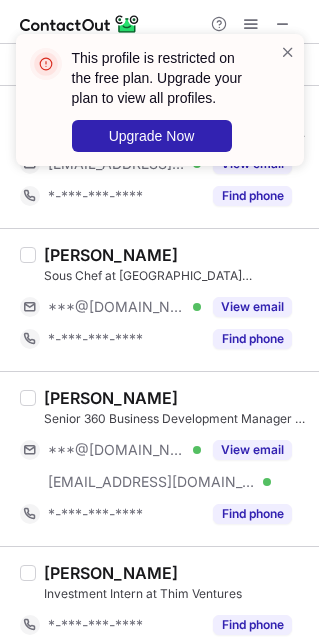 click on "View email" at bounding box center (252, 307) 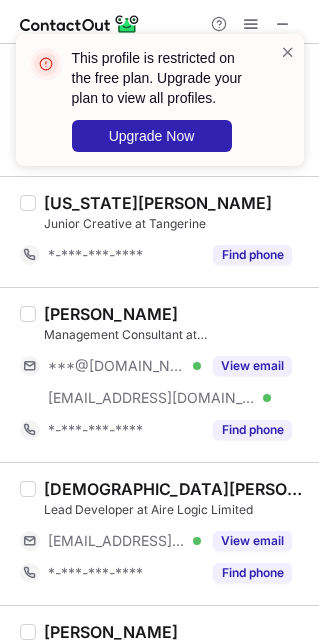 scroll, scrollTop: 1999, scrollLeft: 0, axis: vertical 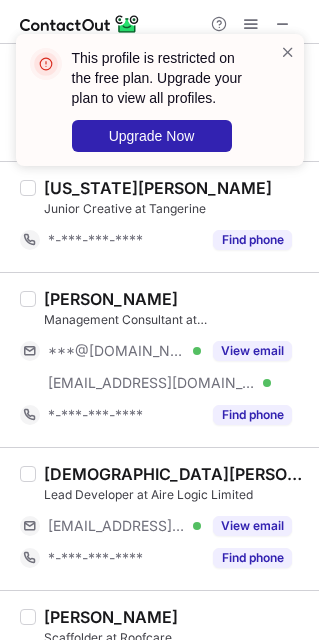 click on "View email" at bounding box center (252, 351) 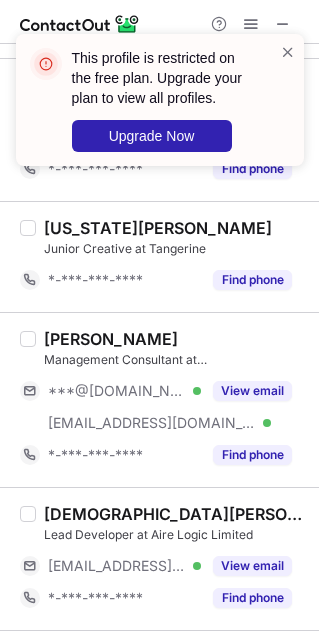 scroll, scrollTop: 1999, scrollLeft: 0, axis: vertical 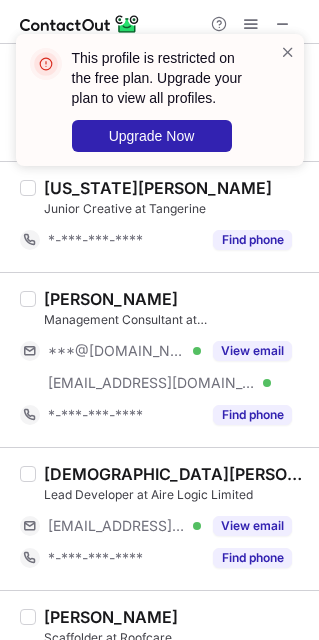 click on "[PERSON_NAME] Management Consultant at [GEOGRAPHIC_DATA] ***@[DOMAIN_NAME] Verified [EMAIL_ADDRESS][DOMAIN_NAME] Verified View email *-***-***-**** Find phone" at bounding box center (171, 360) 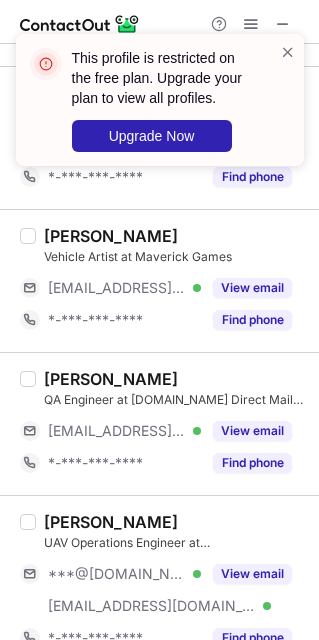 scroll, scrollTop: 2895, scrollLeft: 0, axis: vertical 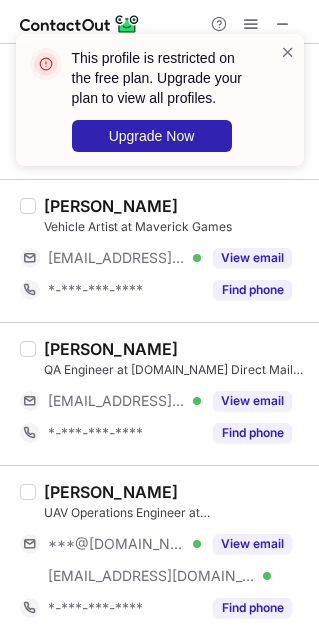 click on "View email" at bounding box center [246, 544] 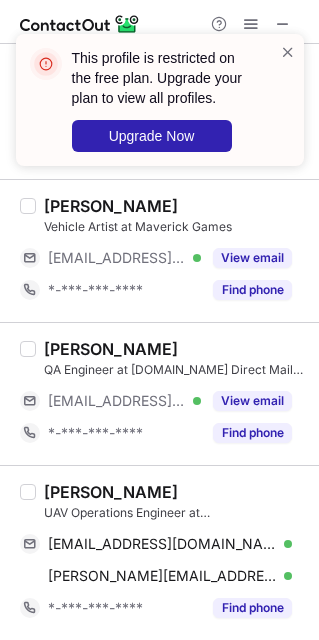 click on "[PERSON_NAME]" at bounding box center [111, 492] 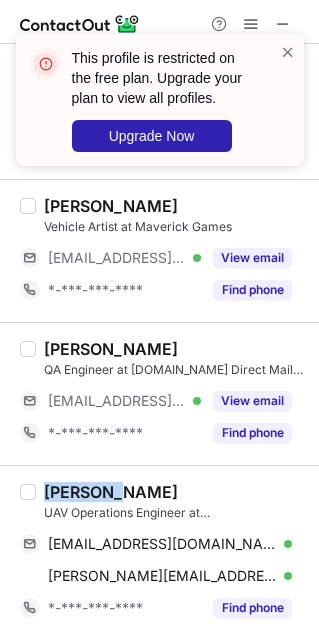 click on "[PERSON_NAME]" at bounding box center [111, 492] 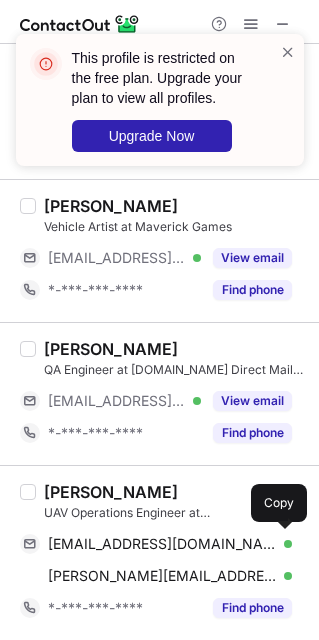 click on "[EMAIL_ADDRESS][DOMAIN_NAME]" at bounding box center [162, 544] 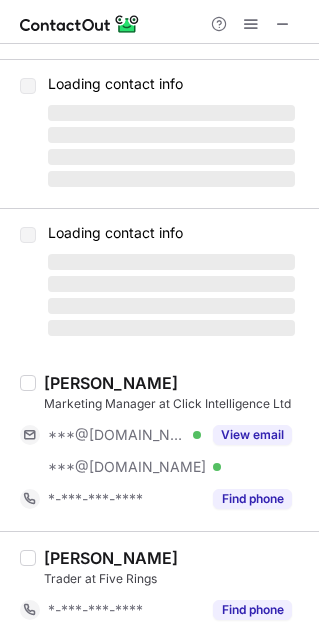 scroll, scrollTop: 0, scrollLeft: 0, axis: both 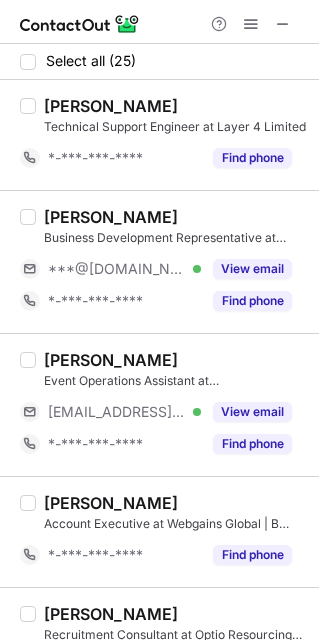 click on "View email" at bounding box center [252, 269] 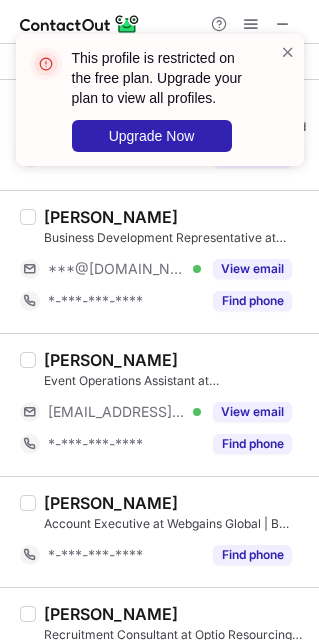 click on "View email" at bounding box center [246, 269] 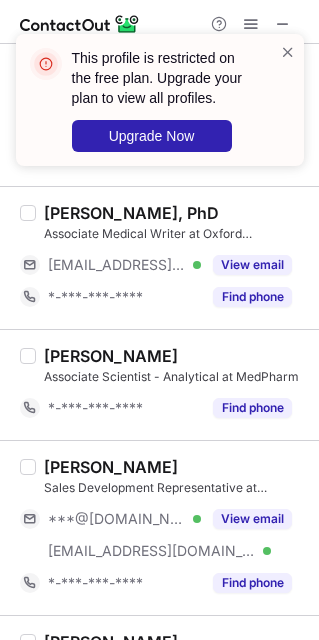 scroll, scrollTop: 750, scrollLeft: 0, axis: vertical 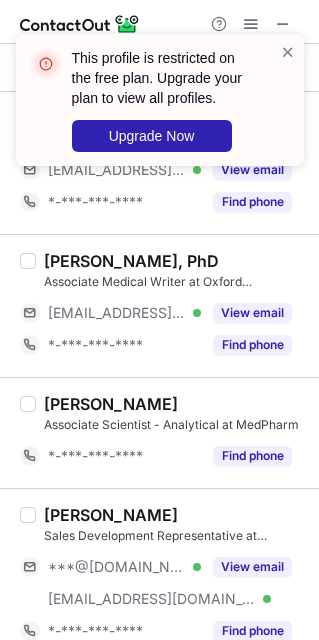 click on "View email" at bounding box center (246, 567) 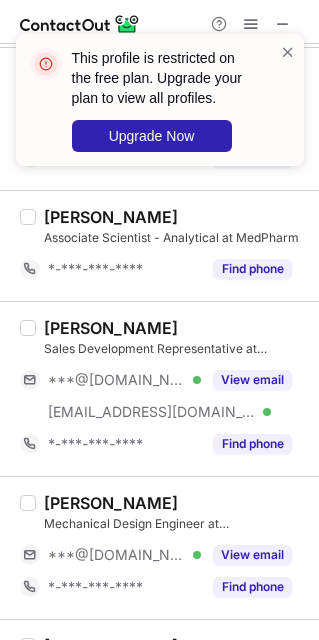 scroll, scrollTop: 952, scrollLeft: 0, axis: vertical 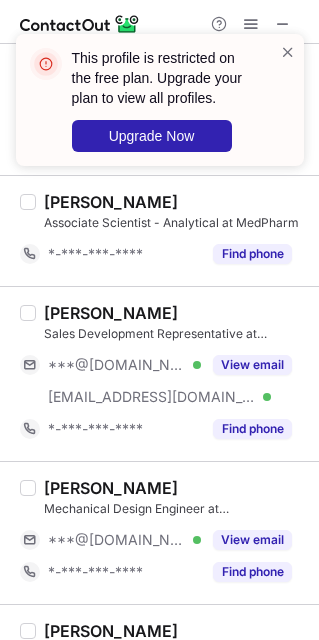 drag, startPoint x: 211, startPoint y: 546, endPoint x: 198, endPoint y: 533, distance: 18.384777 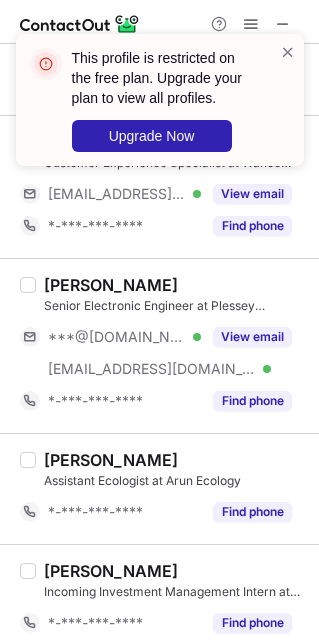 scroll, scrollTop: 1453, scrollLeft: 0, axis: vertical 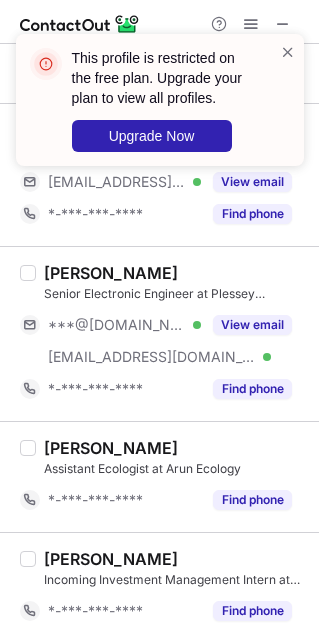 click on "View email" at bounding box center (252, 325) 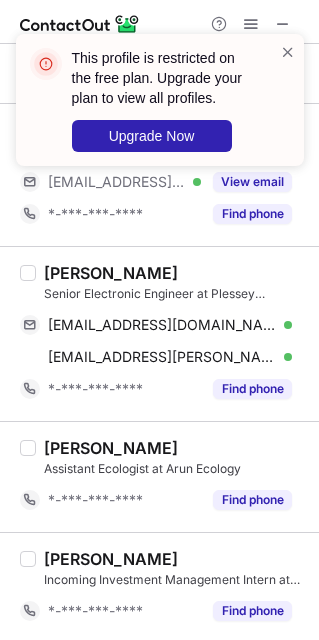 click on "[PERSON_NAME]" at bounding box center (111, 273) 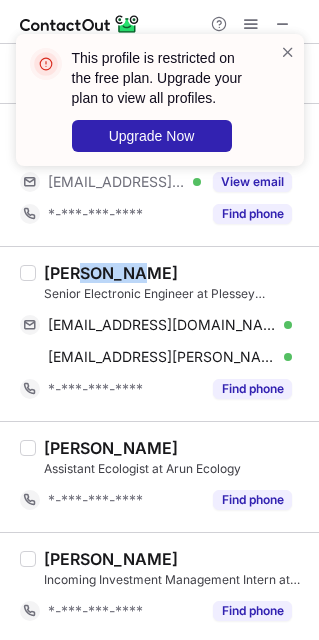 click on "[PERSON_NAME]" at bounding box center [111, 273] 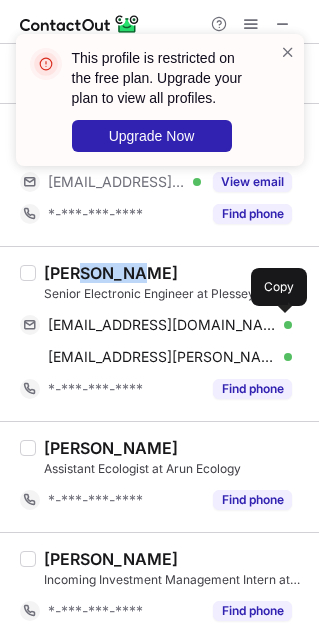click on "[EMAIL_ADDRESS][DOMAIN_NAME]" at bounding box center (162, 325) 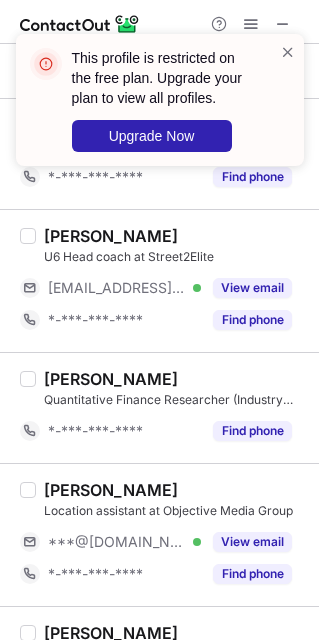 scroll, scrollTop: 2203, scrollLeft: 0, axis: vertical 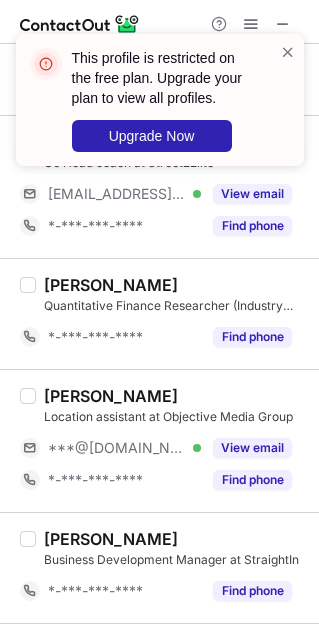 click on "View email" at bounding box center [252, 448] 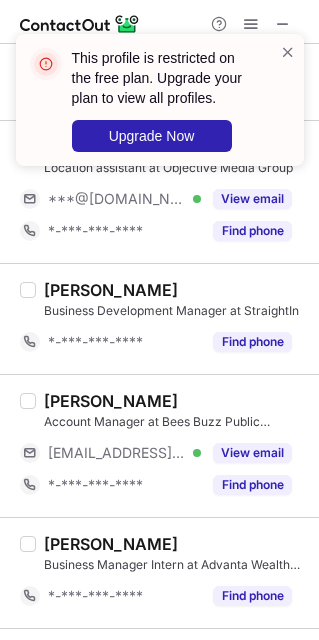 scroll, scrollTop: 1203, scrollLeft: 0, axis: vertical 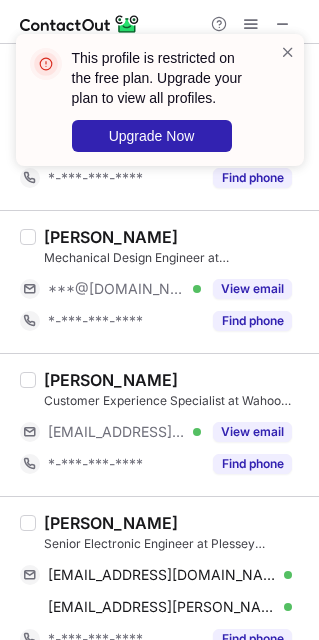 click on "View email" at bounding box center [252, 289] 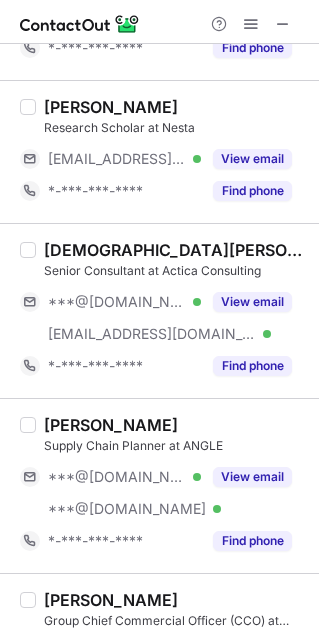 scroll, scrollTop: 937, scrollLeft: 0, axis: vertical 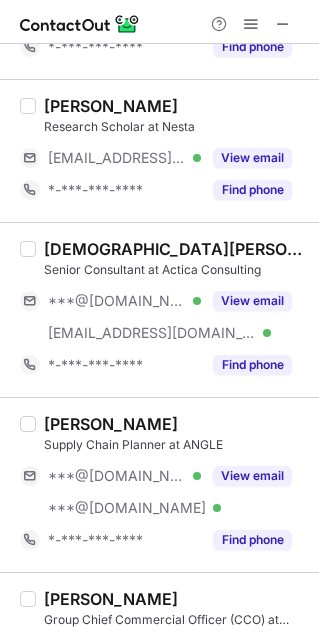 click on "View email" at bounding box center (252, 301) 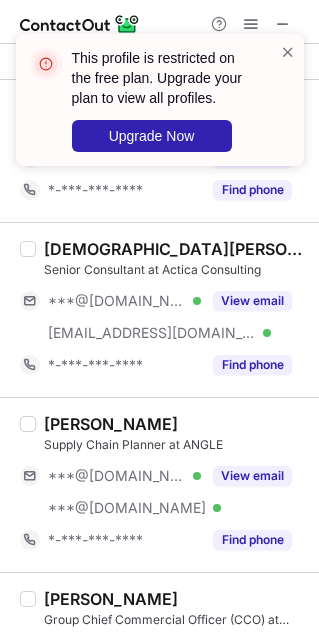 click on "View email" at bounding box center (246, 476) 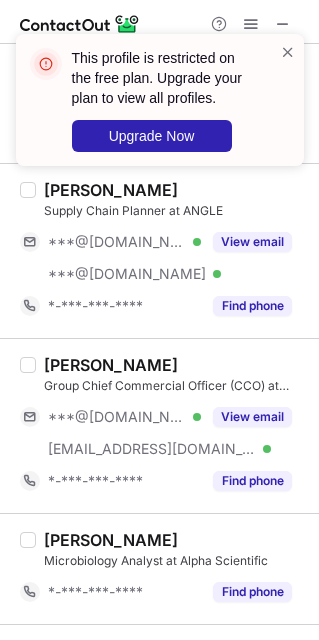 scroll, scrollTop: 1186, scrollLeft: 0, axis: vertical 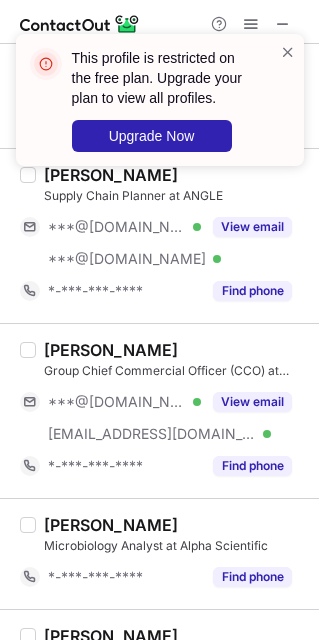 click on "View email" at bounding box center [252, 402] 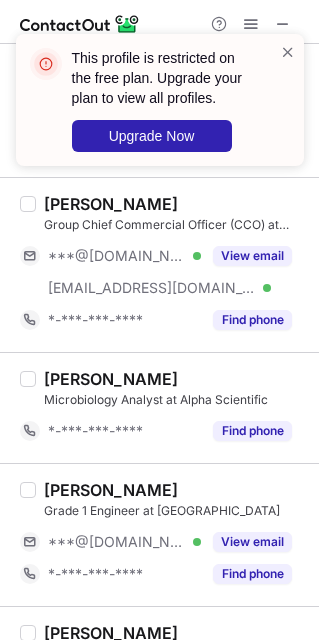 scroll, scrollTop: 1437, scrollLeft: 0, axis: vertical 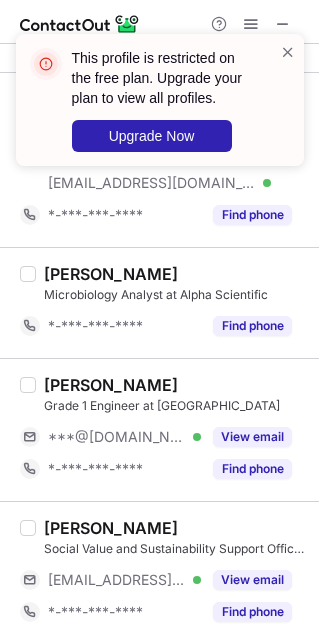 drag, startPoint x: 237, startPoint y: 435, endPoint x: 120, endPoint y: 443, distance: 117.273186 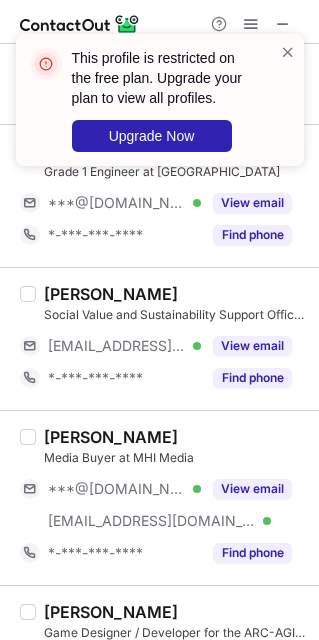scroll, scrollTop: 1687, scrollLeft: 0, axis: vertical 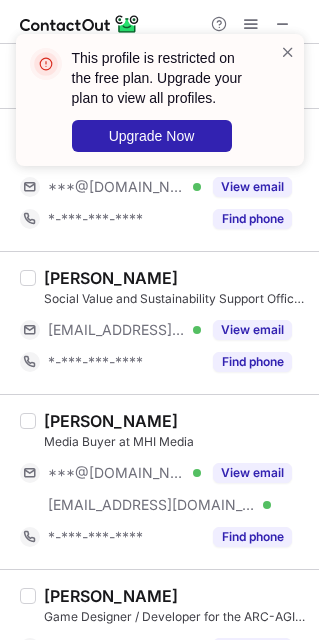 drag, startPoint x: 243, startPoint y: 482, endPoint x: 118, endPoint y: 495, distance: 125.67418 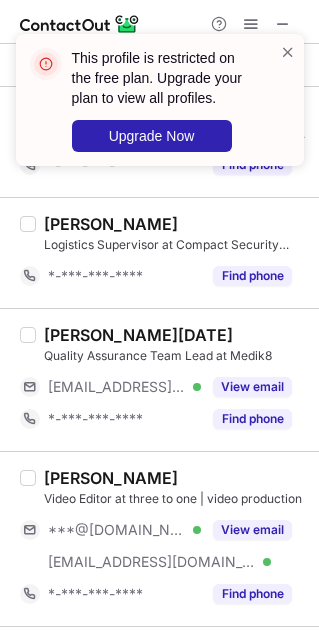scroll, scrollTop: 2187, scrollLeft: 0, axis: vertical 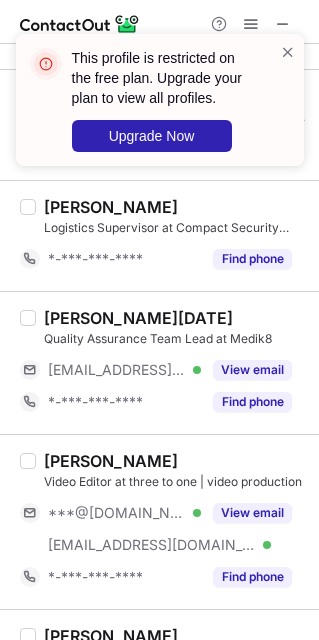 click on "***@[DOMAIN_NAME] Verified [EMAIL_ADDRESS][DOMAIN_NAME] Verified View email" at bounding box center [163, 529] 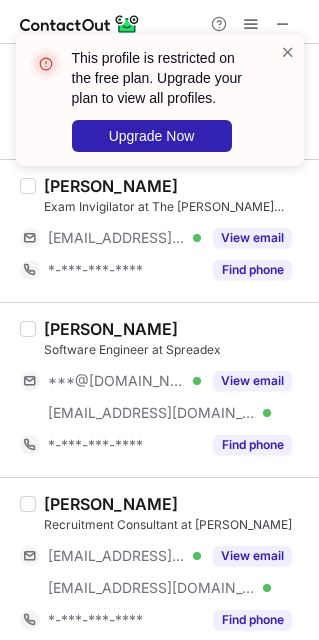 scroll, scrollTop: 2620, scrollLeft: 0, axis: vertical 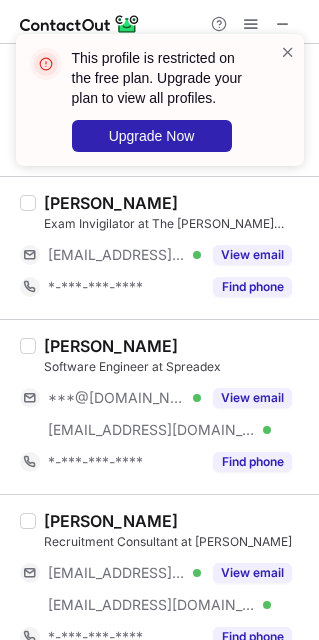 click on "Software Engineer at Spreadex" at bounding box center (175, 367) 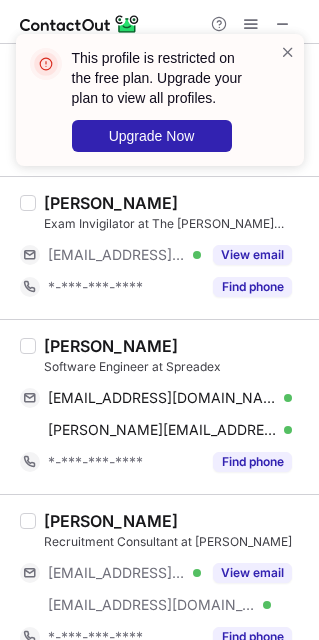 click on "[PERSON_NAME]" at bounding box center [111, 346] 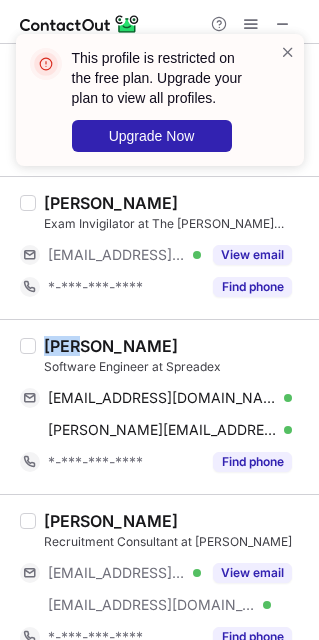 click on "[PERSON_NAME]" at bounding box center (111, 346) 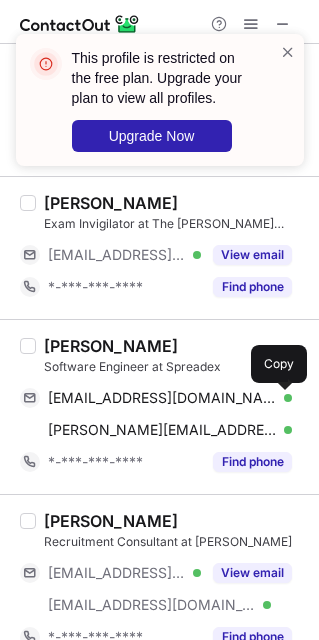 drag, startPoint x: 87, startPoint y: 401, endPoint x: 165, endPoint y: 452, distance: 93.193344 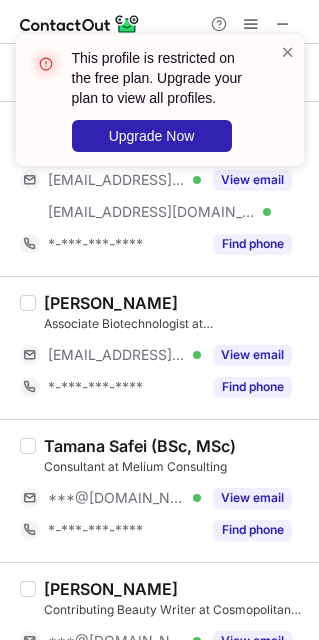 scroll, scrollTop: 3120, scrollLeft: 0, axis: vertical 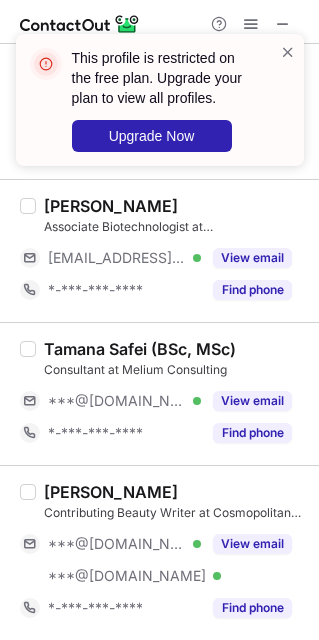 click on "View email" at bounding box center [252, 401] 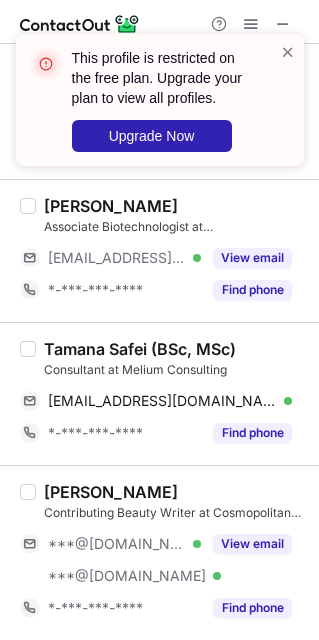 click on "View email" at bounding box center (252, 544) 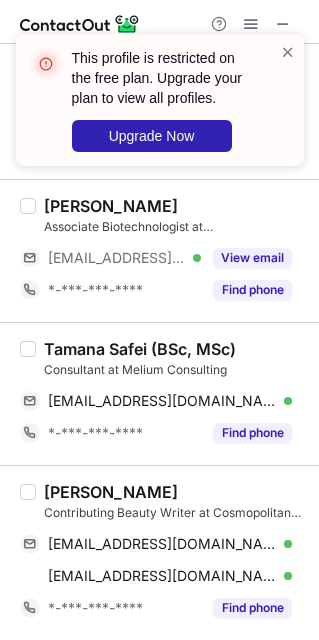 click on "Tamana Safei (BSc, MSc)" at bounding box center (140, 349) 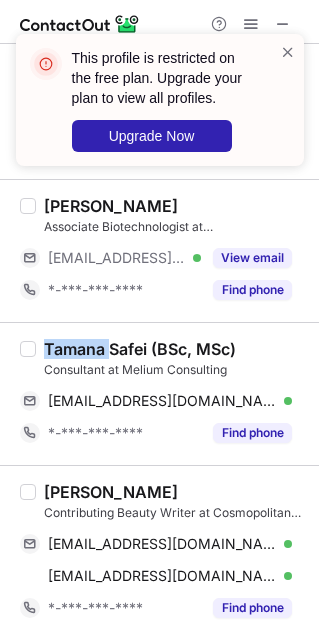 click on "Tamana Safei (BSc, MSc)" at bounding box center [140, 349] 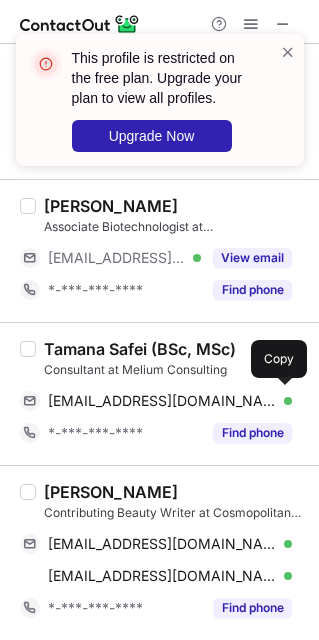 click on "[EMAIL_ADDRESS][DOMAIN_NAME] Verified Send email Copy" at bounding box center (156, 401) 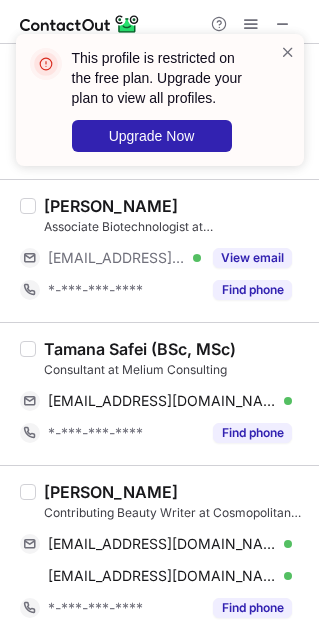 click on "[PERSON_NAME]" at bounding box center (111, 492) 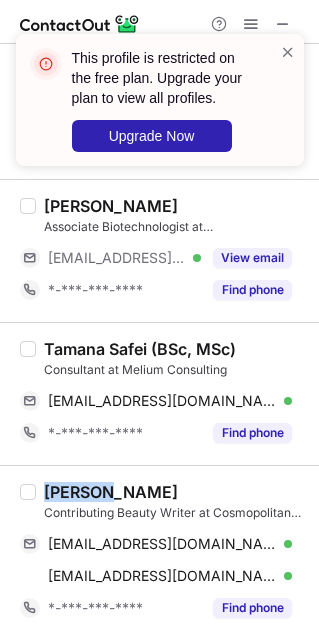 click on "[PERSON_NAME]" at bounding box center (111, 492) 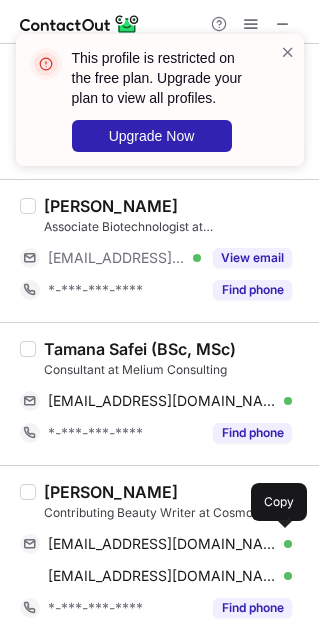 click on "[EMAIL_ADDRESS][DOMAIN_NAME]" at bounding box center (162, 544) 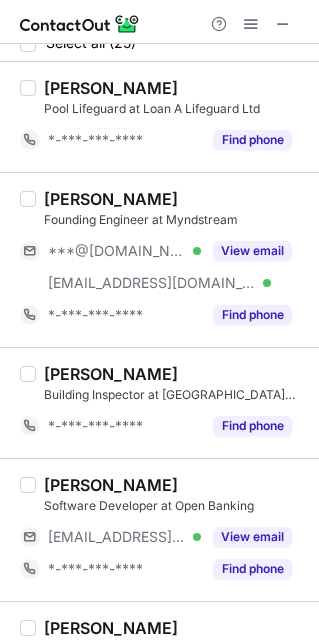 scroll, scrollTop: 0, scrollLeft: 0, axis: both 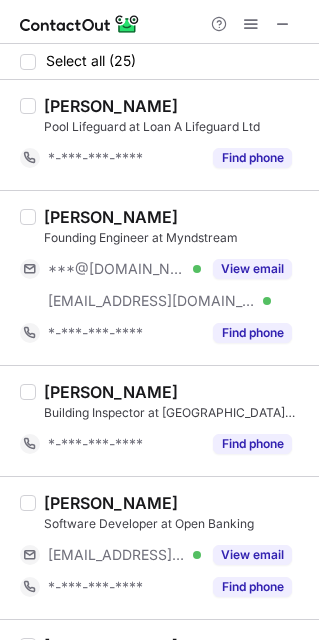 click on "[PERSON_NAME] Founding Engineer at Myndstream ***@[DOMAIN_NAME] Verified [EMAIL_ADDRESS][DOMAIN_NAME] Verified View email *-***-***-**** Find phone" at bounding box center (171, 278) 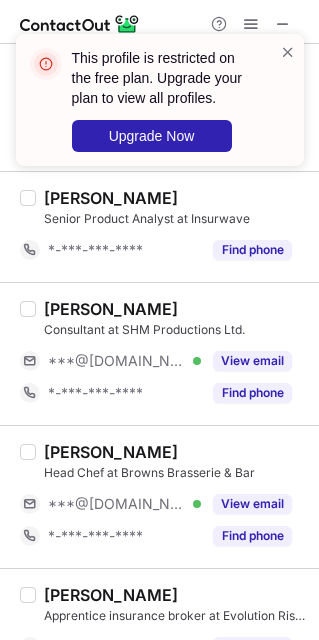 scroll, scrollTop: 499, scrollLeft: 0, axis: vertical 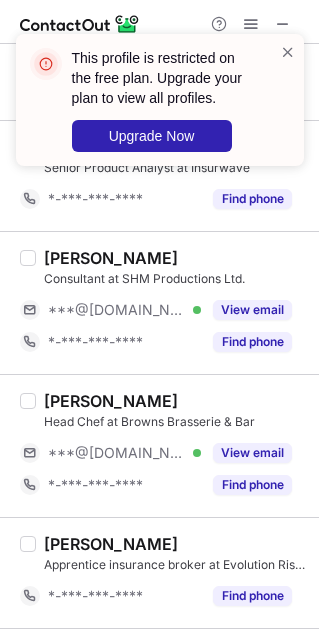 click on "View email" at bounding box center [252, 310] 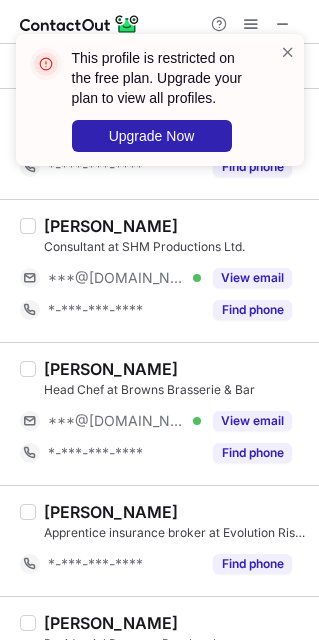 scroll, scrollTop: 499, scrollLeft: 0, axis: vertical 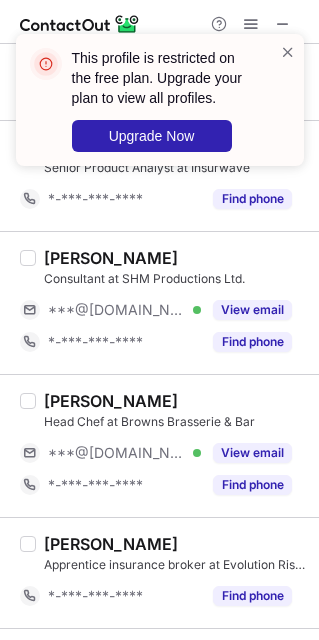 click on "View email" at bounding box center (246, 453) 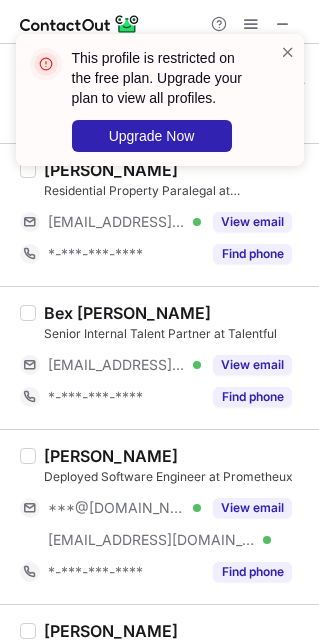 scroll, scrollTop: 1000, scrollLeft: 0, axis: vertical 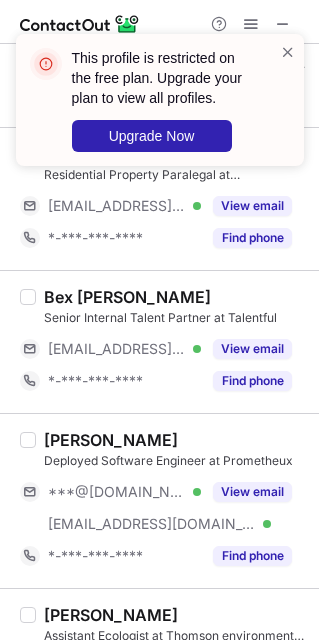 click on "View email" at bounding box center (246, 492) 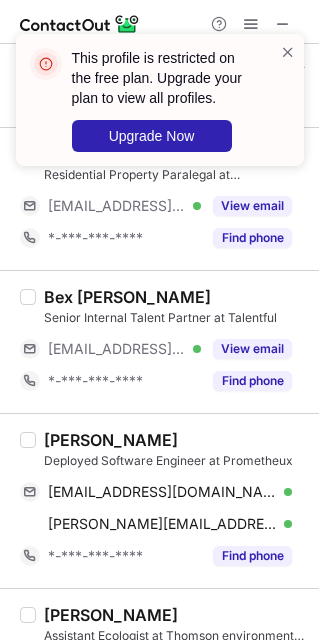 click on "[PERSON_NAME]" at bounding box center [111, 440] 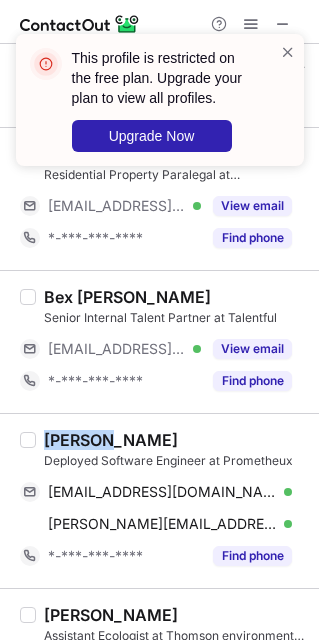 click on "[PERSON_NAME]" at bounding box center [111, 440] 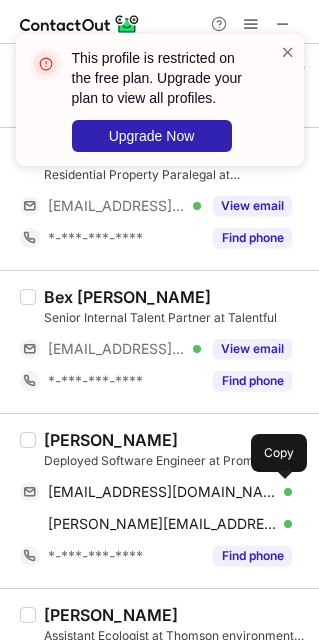 click on "[EMAIL_ADDRESS][DOMAIN_NAME]" at bounding box center (162, 492) 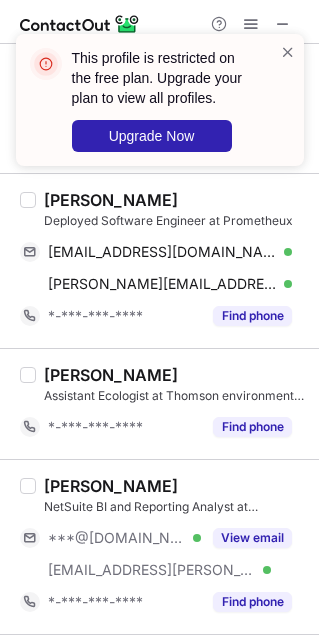 scroll, scrollTop: 1249, scrollLeft: 0, axis: vertical 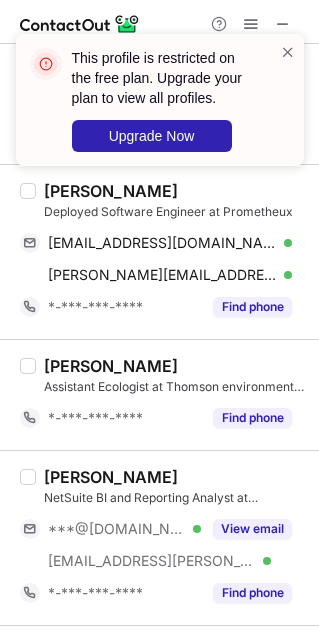 drag, startPoint x: 219, startPoint y: 519, endPoint x: 139, endPoint y: 476, distance: 90.824005 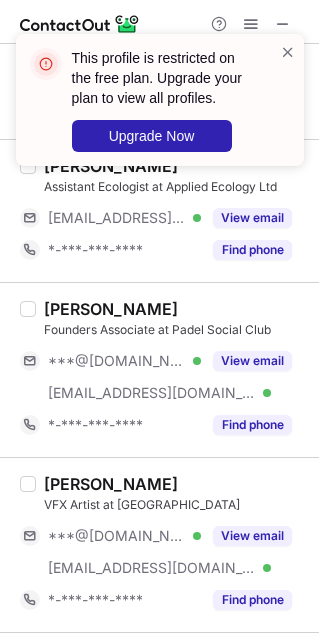 scroll, scrollTop: 1750, scrollLeft: 0, axis: vertical 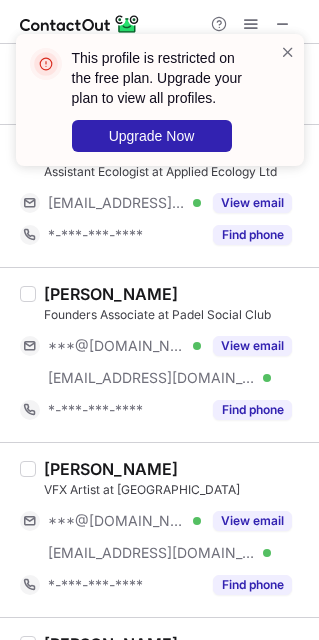 click on "***@[DOMAIN_NAME] Verified" at bounding box center (124, 346) 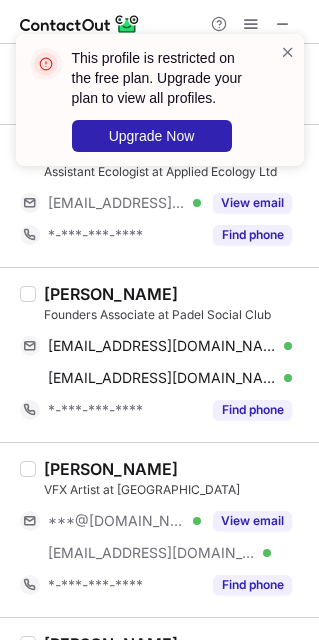 click on "[PERSON_NAME]" at bounding box center (111, 294) 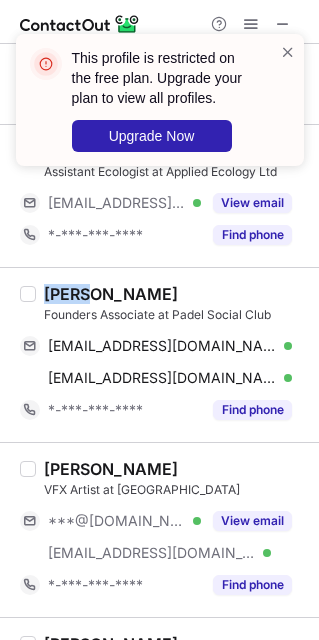 click on "[PERSON_NAME]" at bounding box center (111, 294) 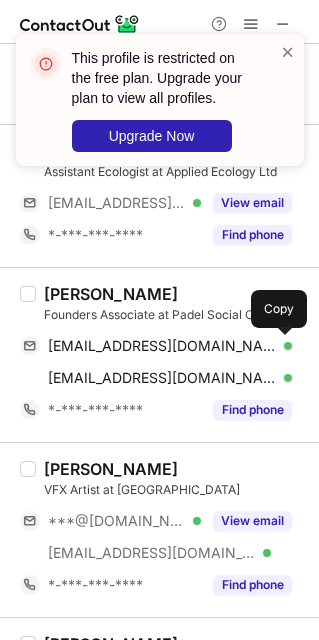click on "[EMAIL_ADDRESS][DOMAIN_NAME] Verified Send email Copy" at bounding box center [156, 346] 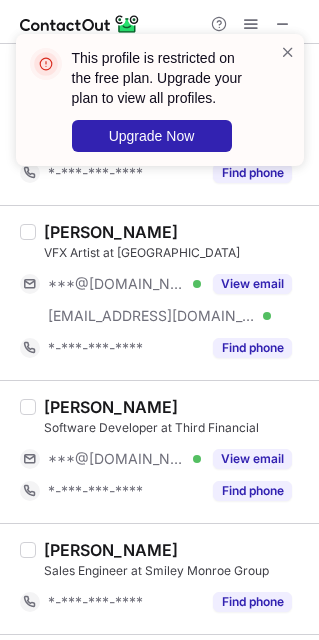 scroll, scrollTop: 1999, scrollLeft: 0, axis: vertical 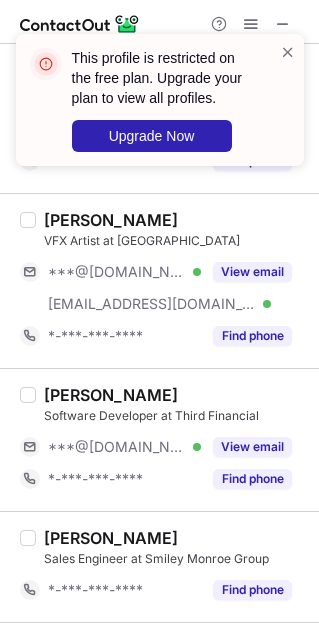 click on "View email" at bounding box center [252, 447] 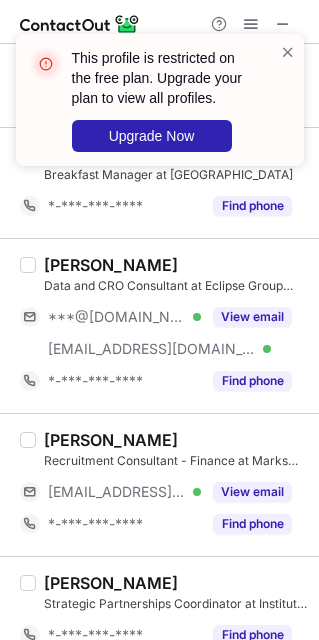 scroll, scrollTop: 2500, scrollLeft: 0, axis: vertical 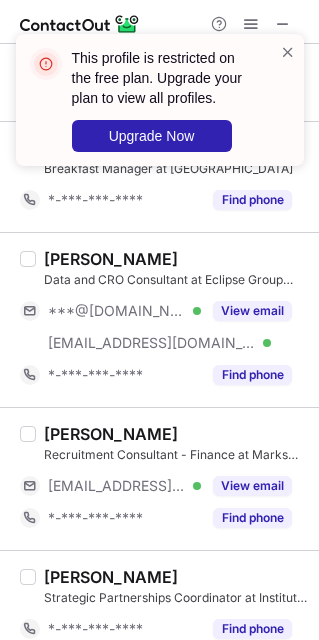 click on "View email" at bounding box center (246, 311) 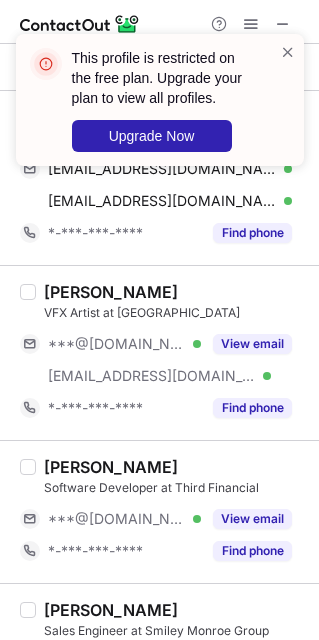 scroll, scrollTop: 2928, scrollLeft: 0, axis: vertical 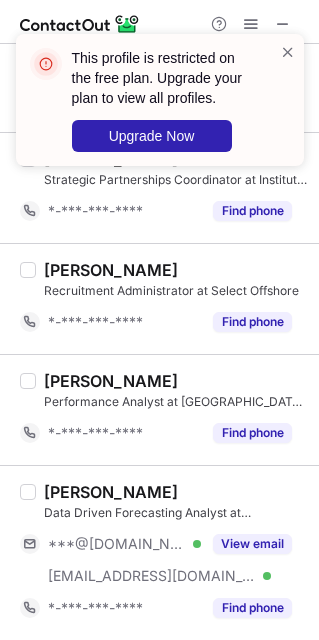 click on "View email" at bounding box center (252, 544) 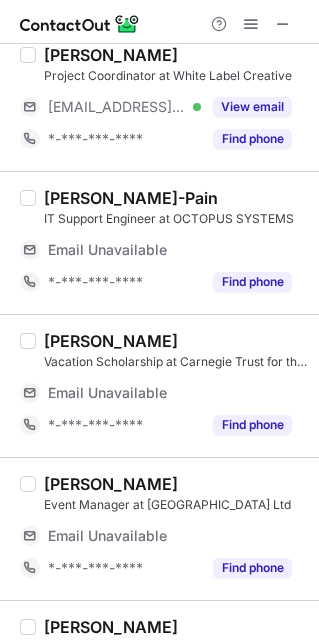 scroll, scrollTop: 0, scrollLeft: 0, axis: both 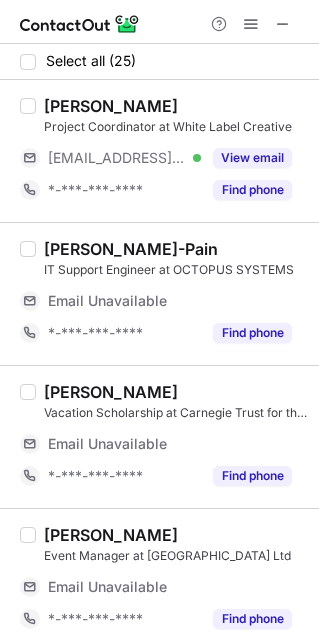 click at bounding box center (251, 24) 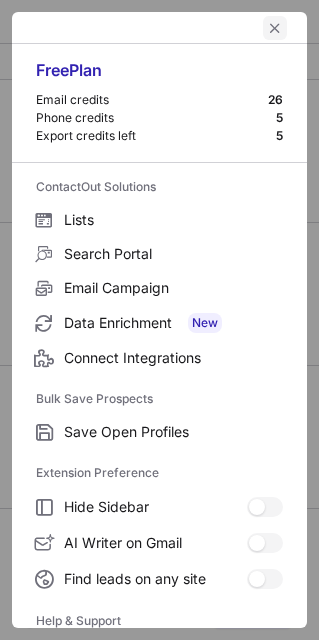 click at bounding box center (275, 28) 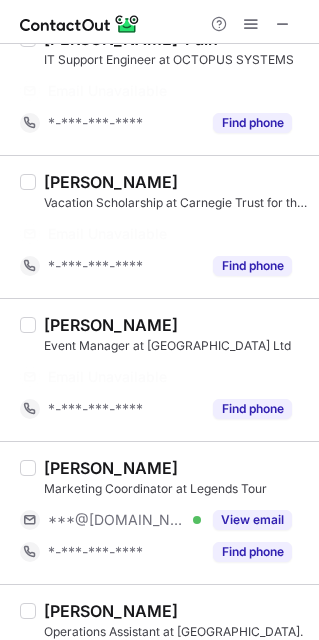 scroll, scrollTop: 250, scrollLeft: 0, axis: vertical 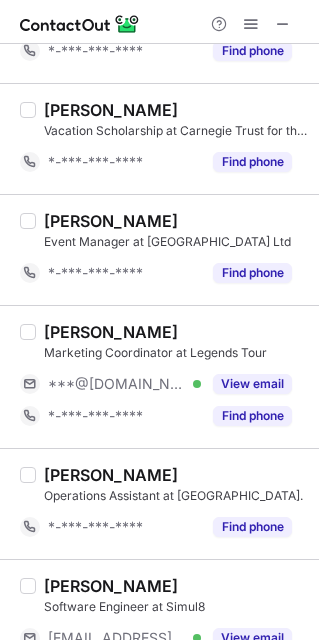 click on "View email" at bounding box center (252, 384) 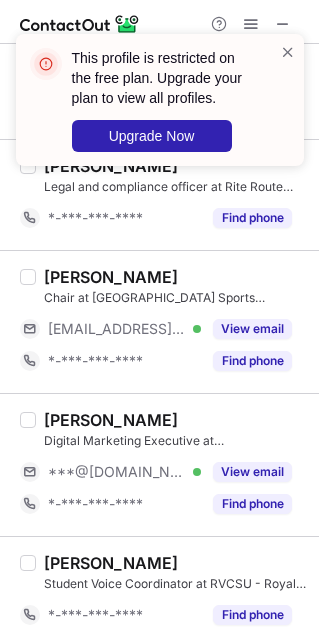 scroll, scrollTop: 1249, scrollLeft: 0, axis: vertical 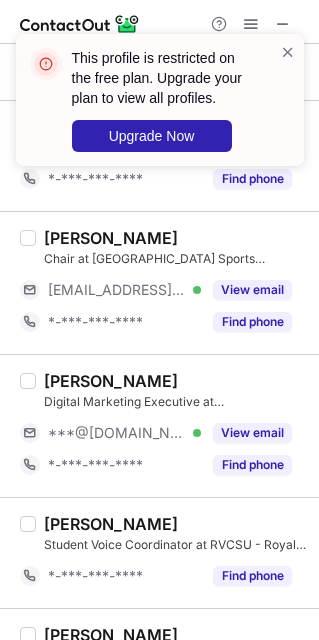 click on "[PERSON_NAME] Digital Marketing Executive at Netzoll ***@[DOMAIN_NAME] Verified View email *-***-***-**** Find phone" at bounding box center (171, 426) 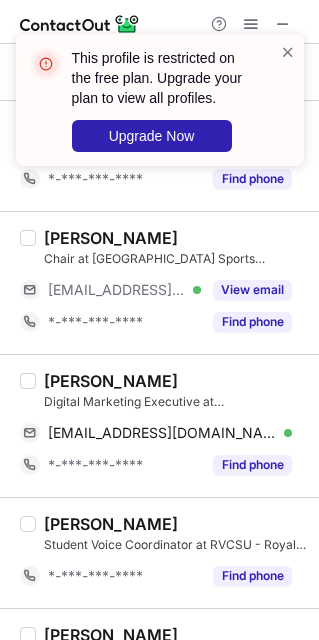click on "[PERSON_NAME]" at bounding box center (111, 381) 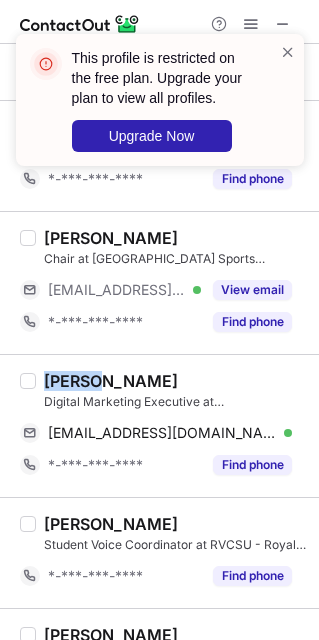 click on "[PERSON_NAME]" at bounding box center [111, 381] 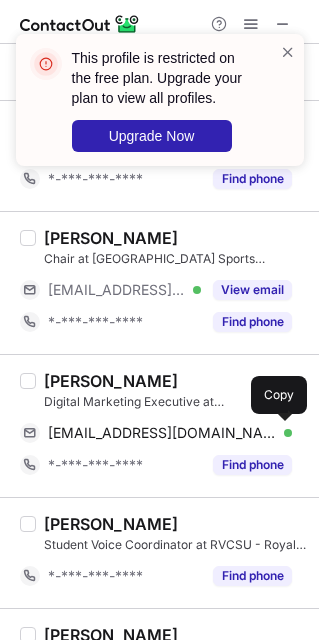 drag, startPoint x: 133, startPoint y: 438, endPoint x: 310, endPoint y: 552, distance: 210.53503 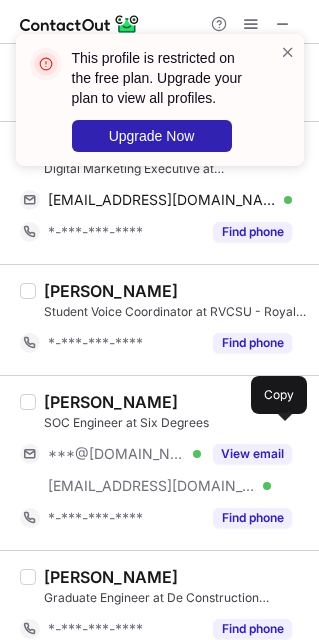 scroll, scrollTop: 1500, scrollLeft: 0, axis: vertical 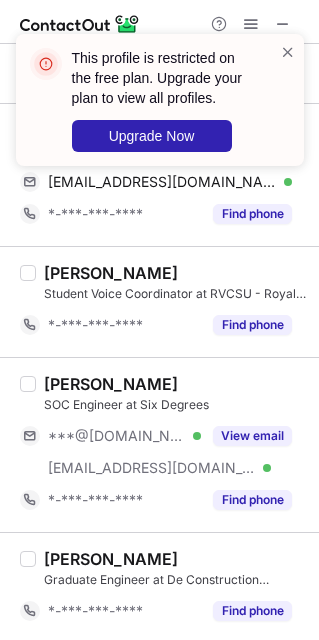 click on "View email" at bounding box center (252, 436) 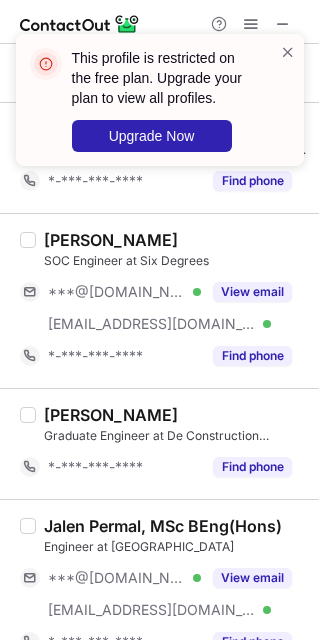 scroll, scrollTop: 1750, scrollLeft: 0, axis: vertical 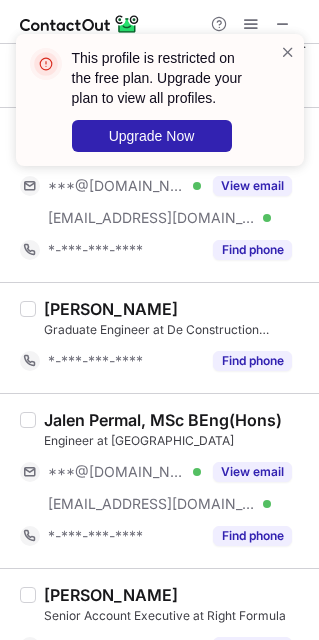click on "View email" at bounding box center [246, 472] 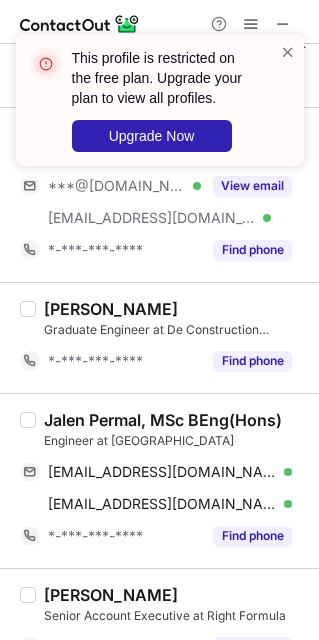 click on "Jalen Permal, MSc BEng(Hons) Engineer at [GEOGRAPHIC_DATA] [EMAIL_ADDRESS][DOMAIN_NAME] Verified Send email Copy [EMAIL_ADDRESS][DOMAIN_NAME] Verified Send email Copy *-***-***-**** Find phone" at bounding box center (159, 480) 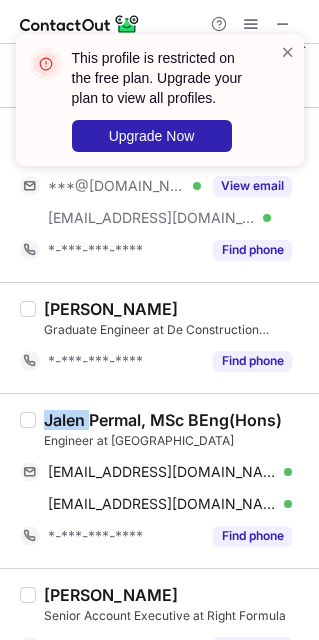 click on "Jalen Permal, MSc BEng(Hons)" at bounding box center (163, 420) 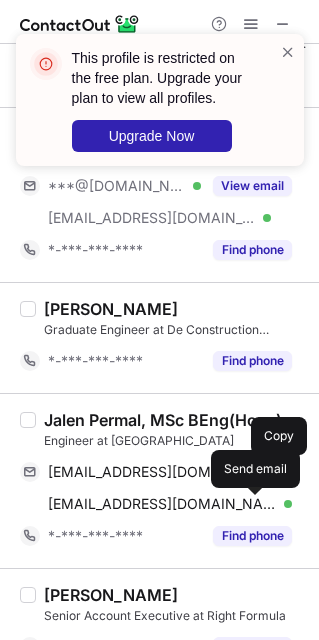 click on "[EMAIL_ADDRESS][DOMAIN_NAME]" at bounding box center (162, 472) 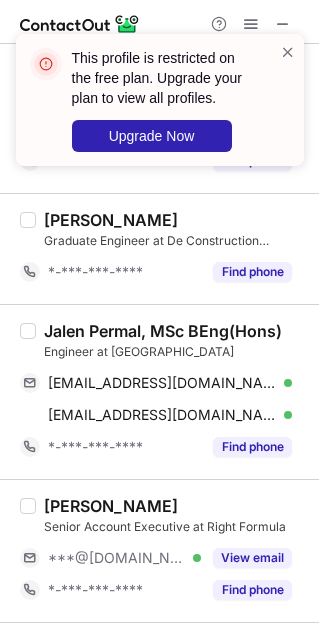 scroll, scrollTop: 1999, scrollLeft: 0, axis: vertical 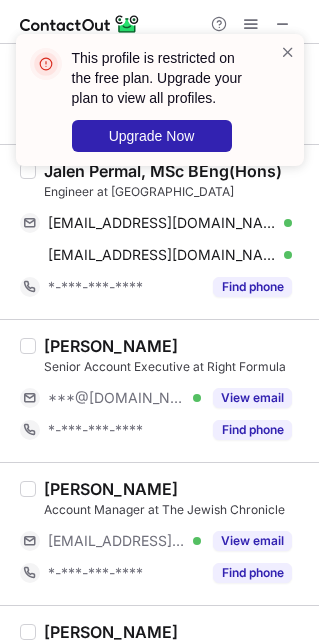 click on "View email" at bounding box center [246, 398] 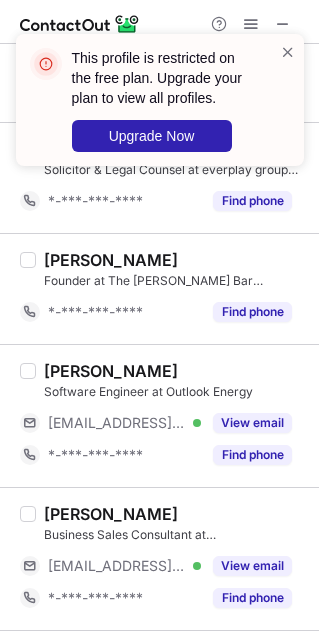 scroll, scrollTop: 2500, scrollLeft: 0, axis: vertical 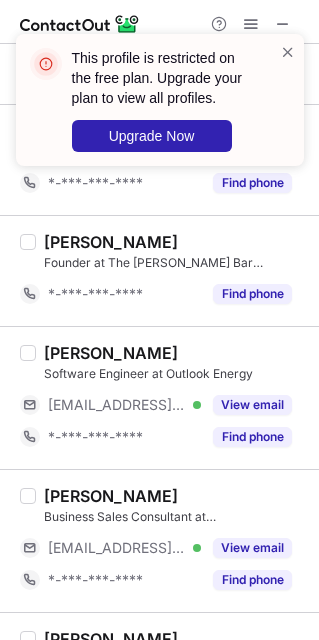 click on "View email" at bounding box center [252, 405] 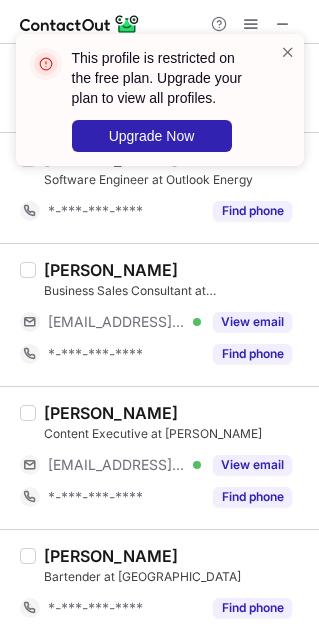 scroll, scrollTop: 3307, scrollLeft: 0, axis: vertical 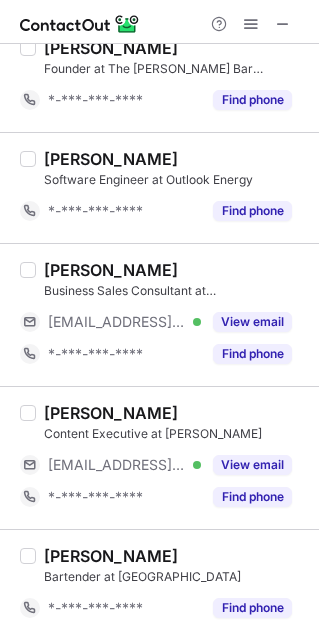 click at bounding box center [251, 24] 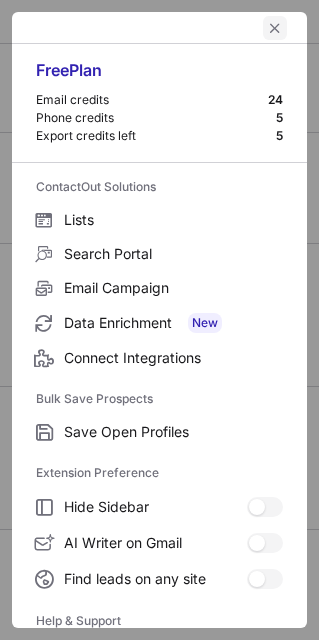 click at bounding box center (275, 28) 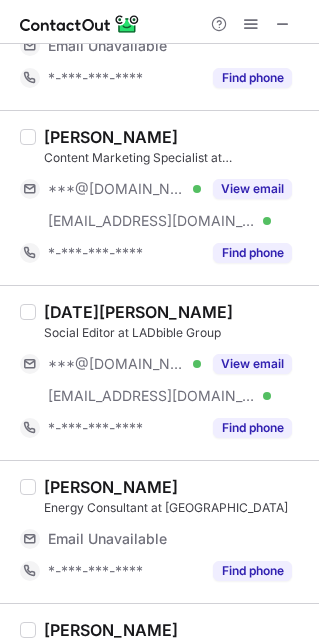 scroll, scrollTop: 0, scrollLeft: 0, axis: both 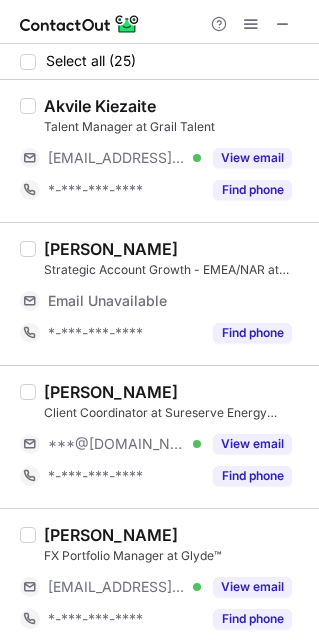 click on "View email" at bounding box center [252, 444] 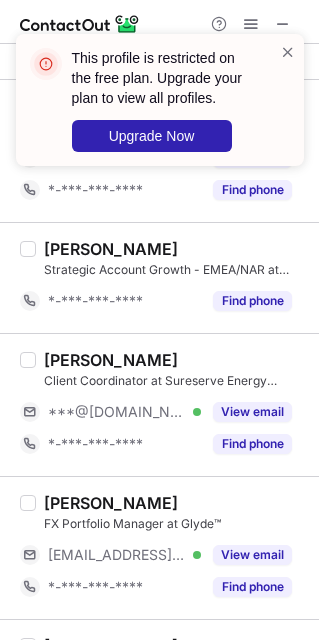 scroll, scrollTop: 499, scrollLeft: 0, axis: vertical 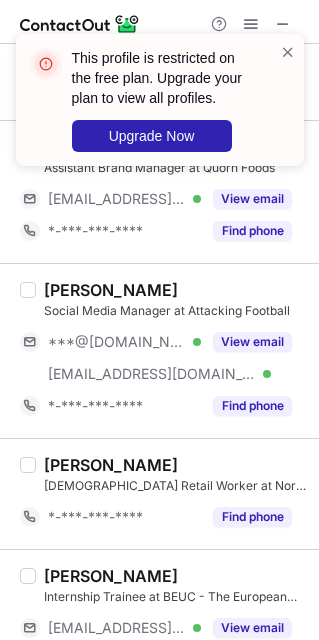 click on "View email" at bounding box center (252, 342) 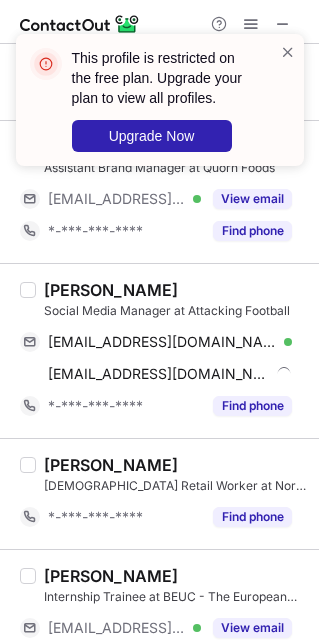 click on "[PERSON_NAME]" at bounding box center (111, 290) 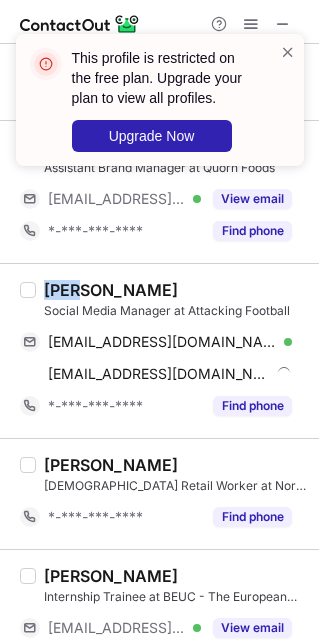 click on "[PERSON_NAME]" at bounding box center [111, 290] 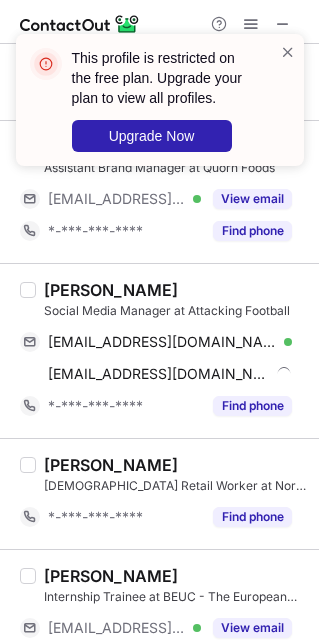 click on "[PERSON_NAME]" at bounding box center [111, 290] 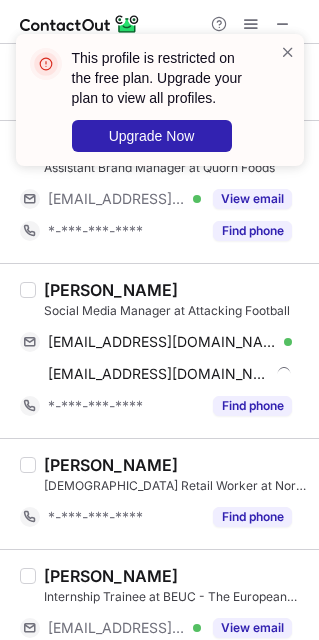 click on "[PERSON_NAME]" at bounding box center (111, 290) 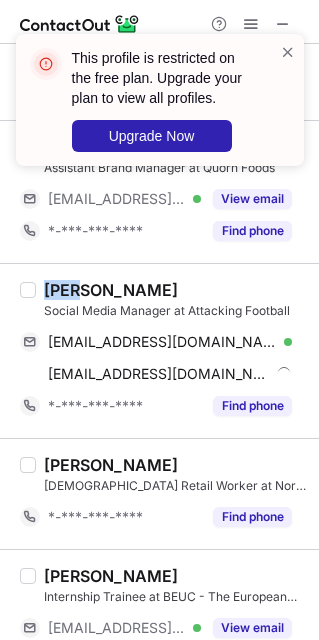 click on "[PERSON_NAME]" at bounding box center (111, 290) 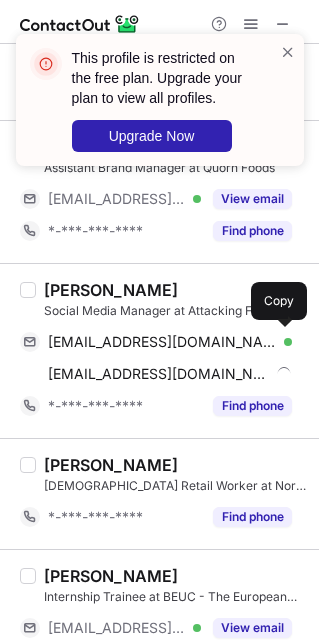 click on "[EMAIL_ADDRESS][DOMAIN_NAME]" at bounding box center [162, 342] 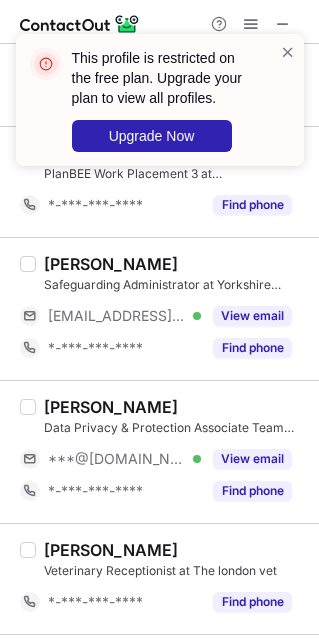 scroll, scrollTop: 1500, scrollLeft: 0, axis: vertical 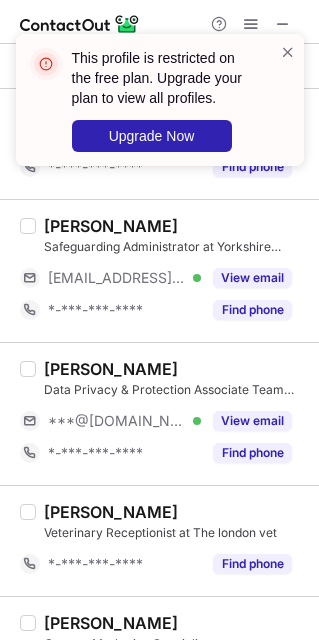 click on "View email" at bounding box center (252, 421) 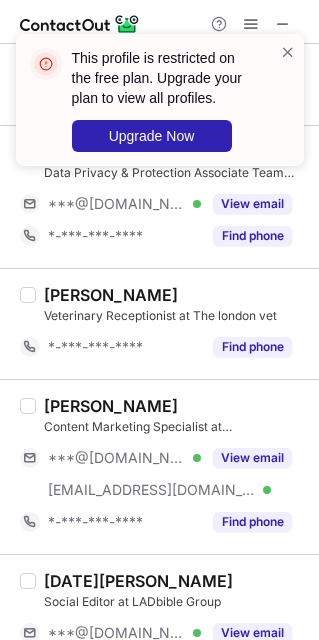 scroll, scrollTop: 1750, scrollLeft: 0, axis: vertical 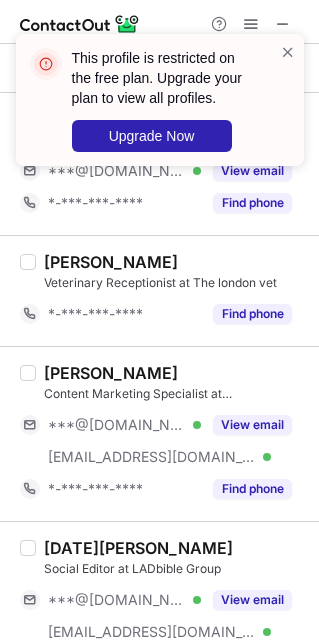 click on "***@[DOMAIN_NAME] Verified" at bounding box center [110, 425] 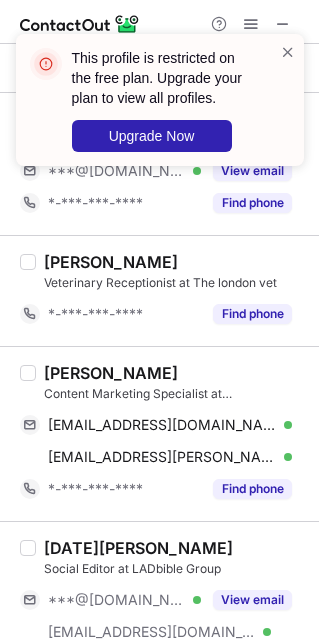 click on "[PERSON_NAME]" at bounding box center [111, 373] 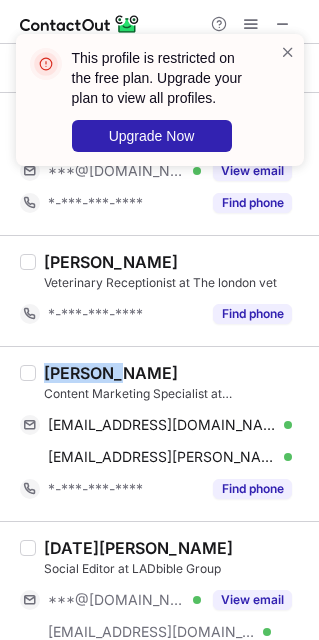 click on "[PERSON_NAME]" at bounding box center [111, 373] 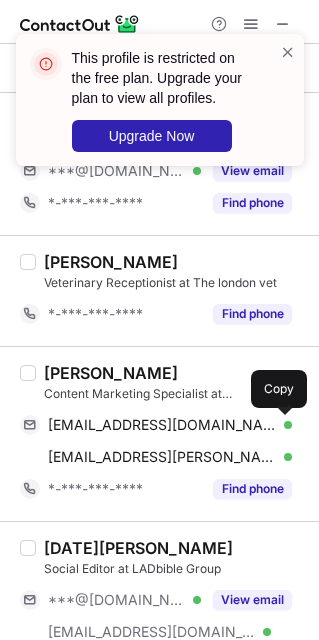 click on "[EMAIL_ADDRESS][DOMAIN_NAME] Verified Send email Copy" at bounding box center [156, 425] 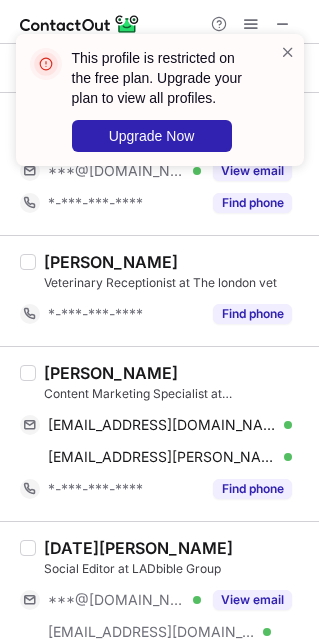 click on "[PERSON_NAME] Content Marketing Specialist at SiSU Health UK [EMAIL_ADDRESS][DOMAIN_NAME] Verified Send email Copy [EMAIL_ADDRESS][PERSON_NAME][DOMAIN_NAME] Verified Send email Copy *-***-***-**** Find phone" at bounding box center [171, 434] 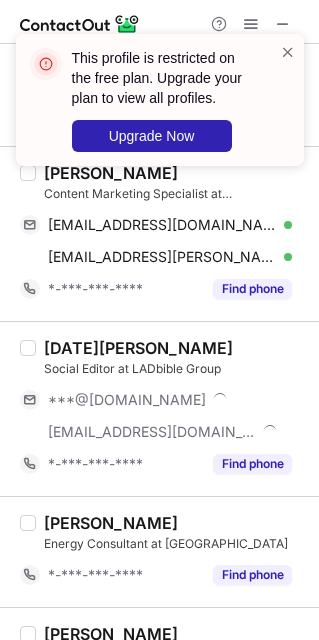 scroll, scrollTop: 1999, scrollLeft: 0, axis: vertical 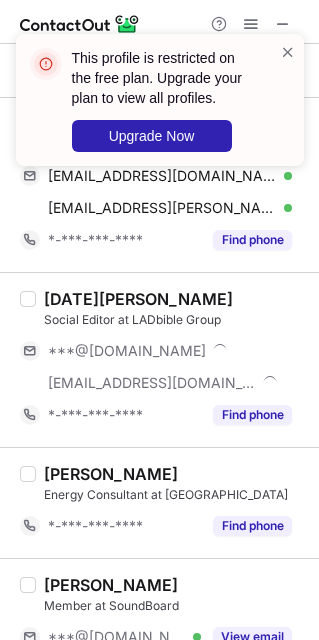 click on "This profile is restricted on the free plan. Upgrade your plan to view all profiles. Upgrade Now" at bounding box center [160, 100] 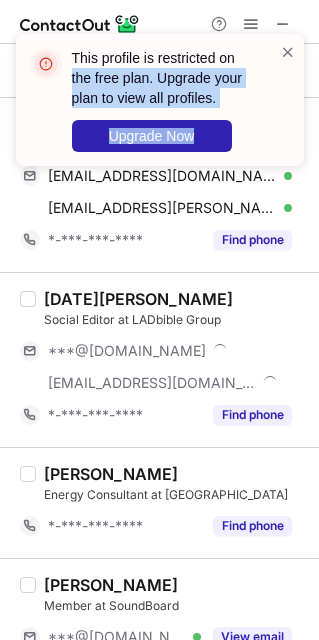 click on "This profile is restricted on the free plan. Upgrade your plan to view all profiles. Upgrade Now" at bounding box center [160, 100] 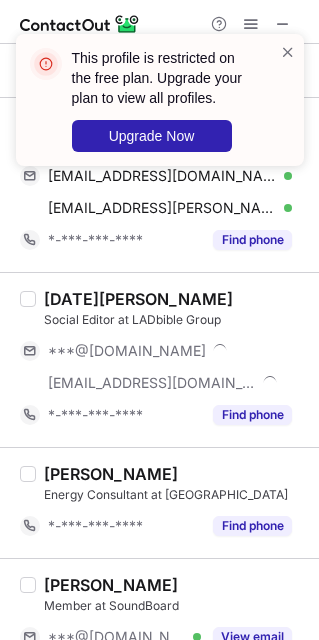 click at bounding box center (288, 52) 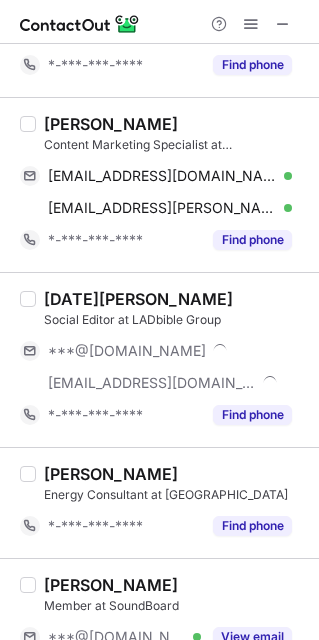 click at bounding box center (251, 24) 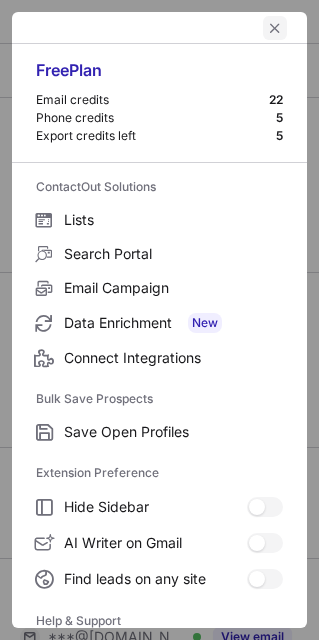 click at bounding box center (275, 28) 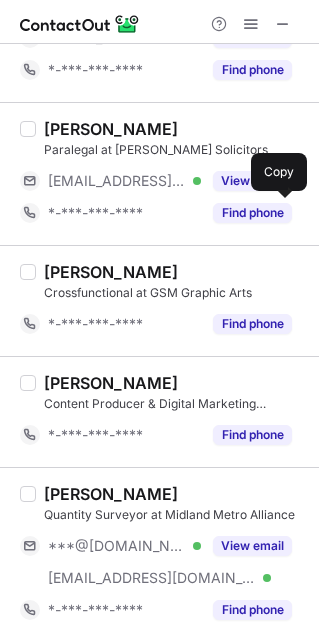 scroll, scrollTop: 2895, scrollLeft: 0, axis: vertical 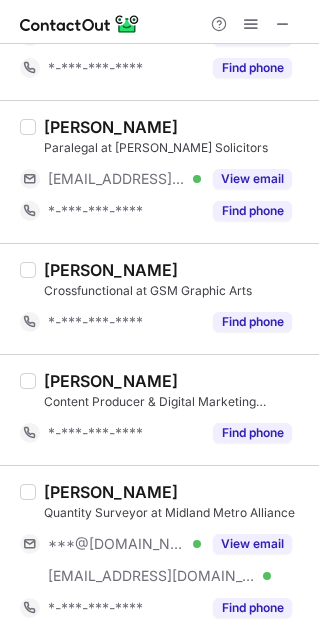 click on "***@[DOMAIN_NAME] Verified [EMAIL_ADDRESS][DOMAIN_NAME] Verified View email" at bounding box center (163, 560) 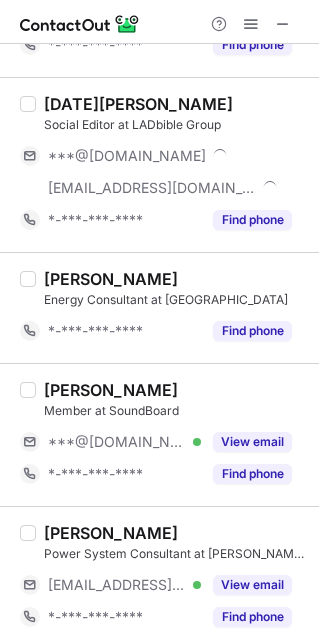 scroll, scrollTop: 2145, scrollLeft: 0, axis: vertical 